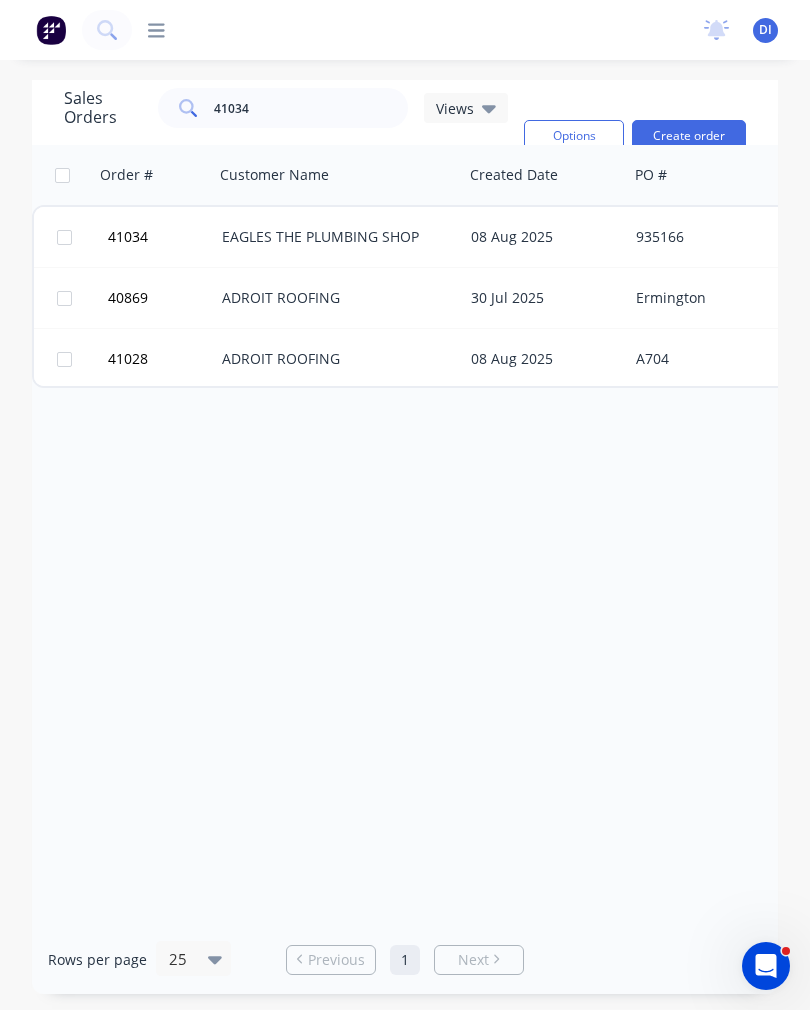 scroll, scrollTop: 0, scrollLeft: 0, axis: both 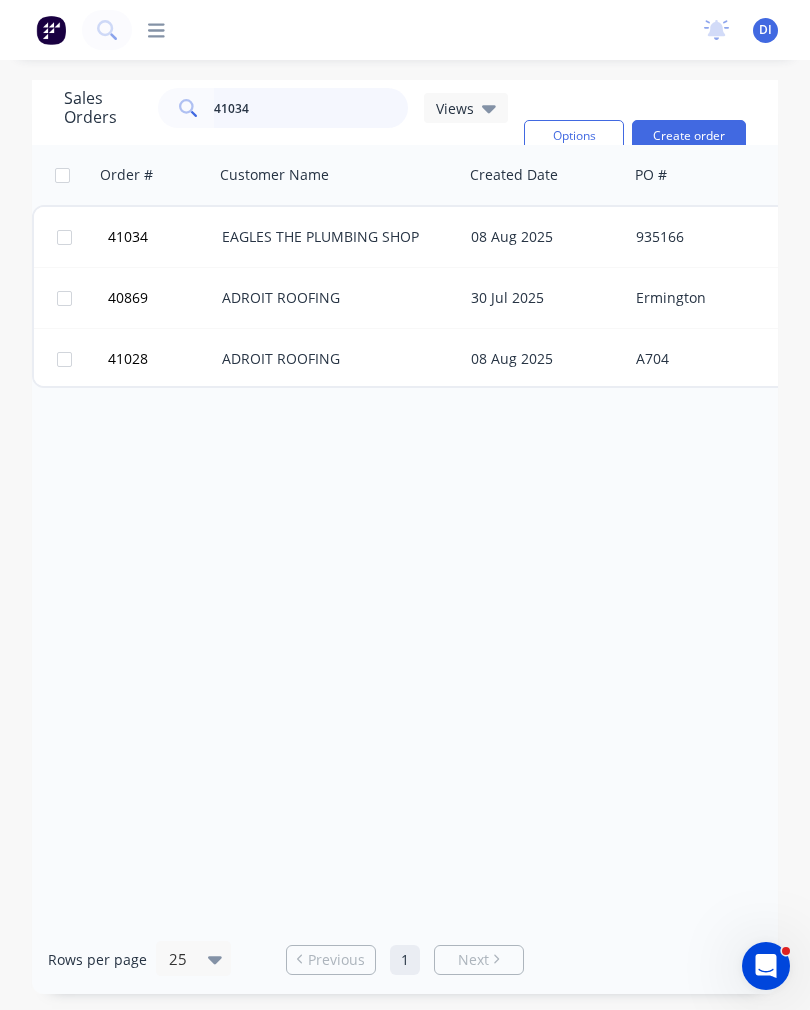 click on "41034" at bounding box center [311, 108] 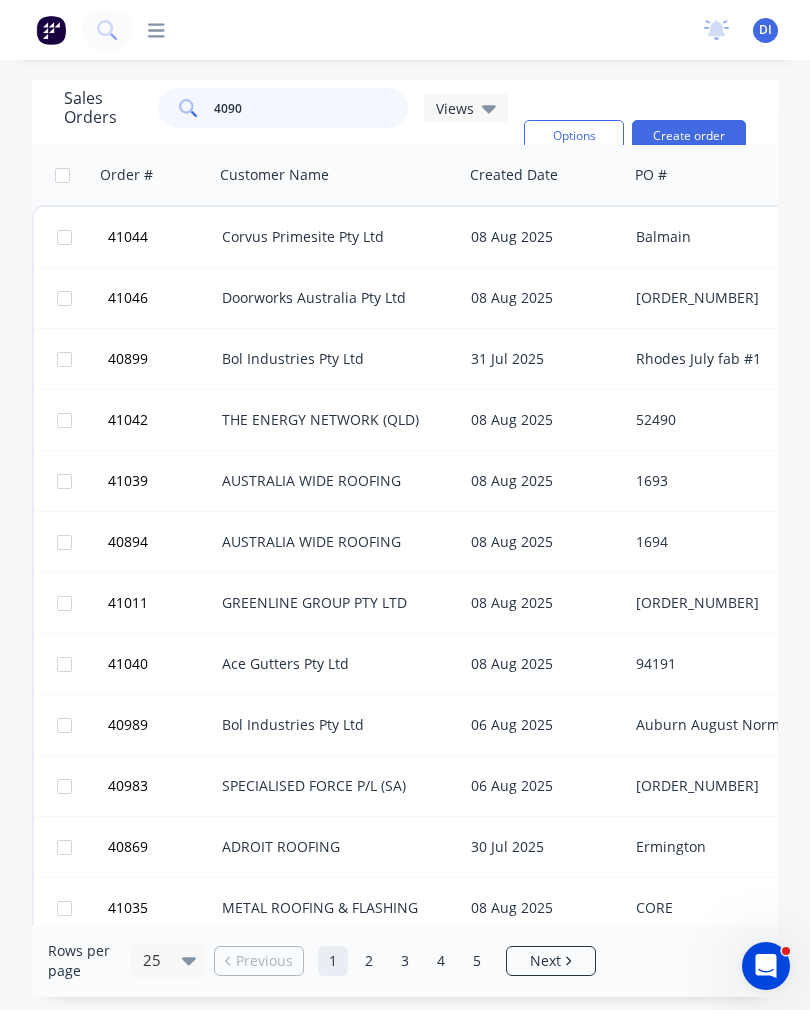 type on "40909" 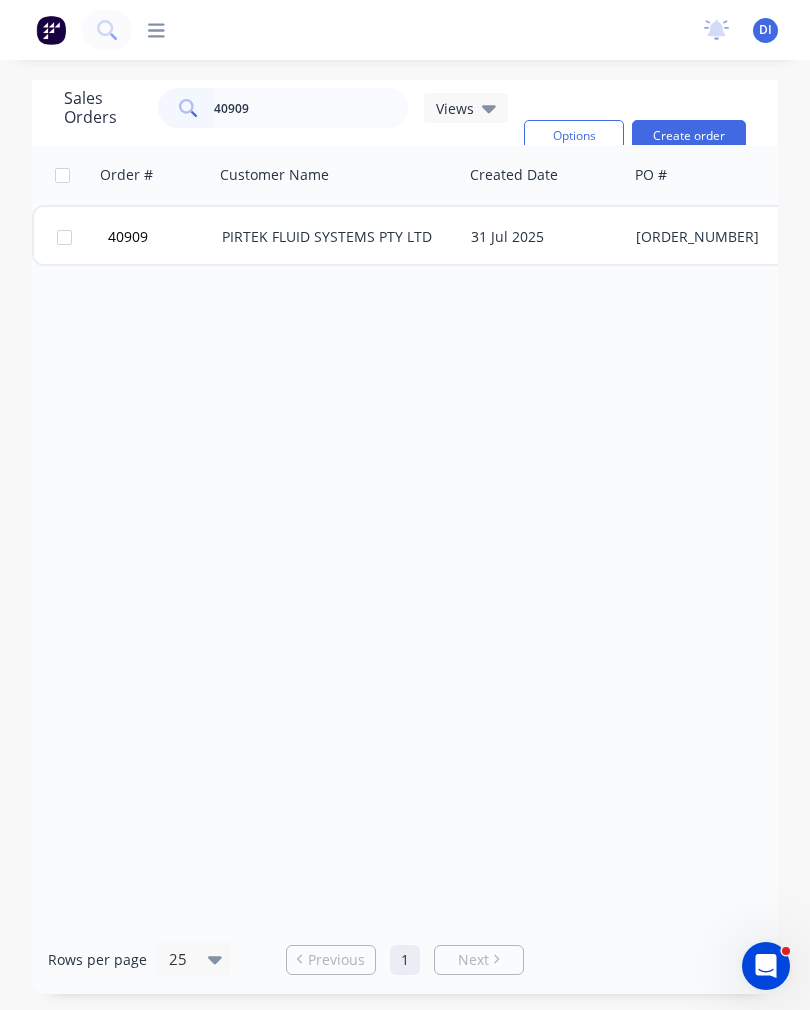 click on "PIRTEK FLUID SYSTEMS PTY LTD" at bounding box center [333, 237] 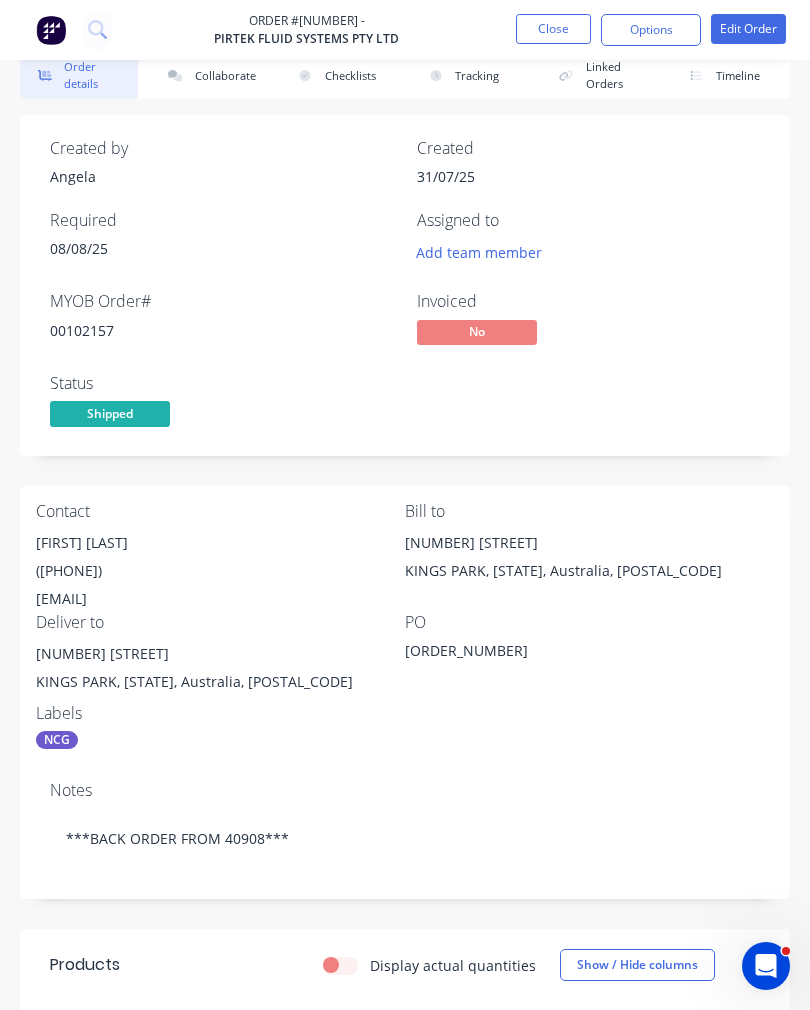 click on "Collaborate" at bounding box center [209, 76] 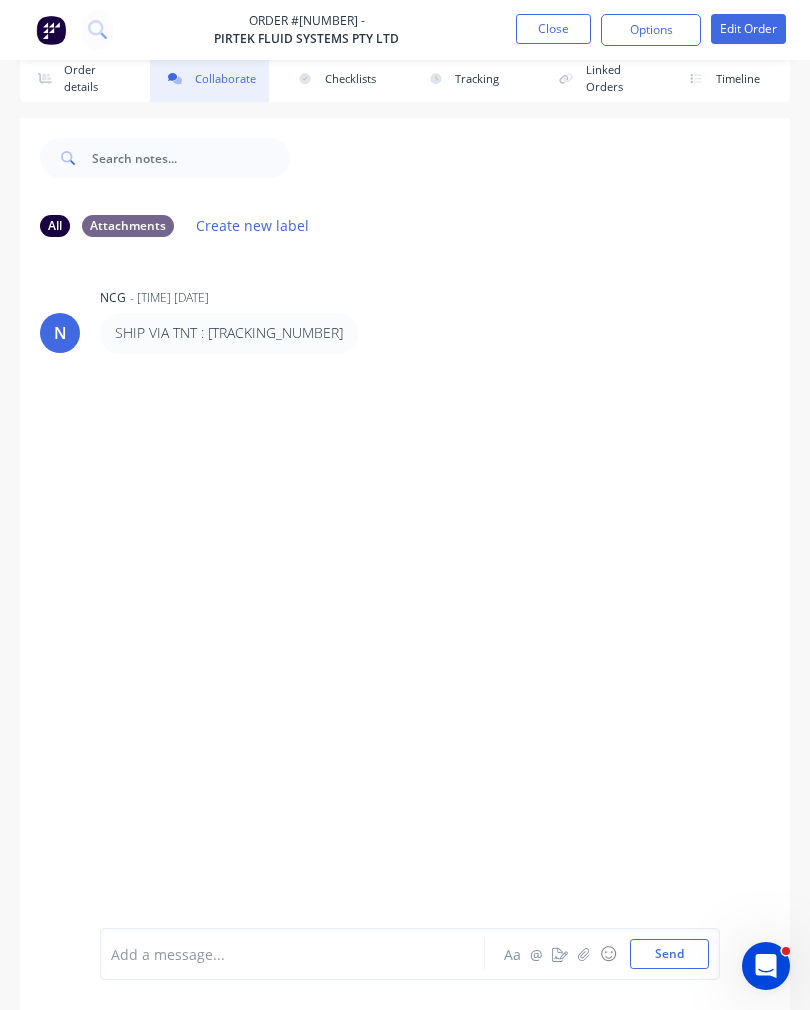 click 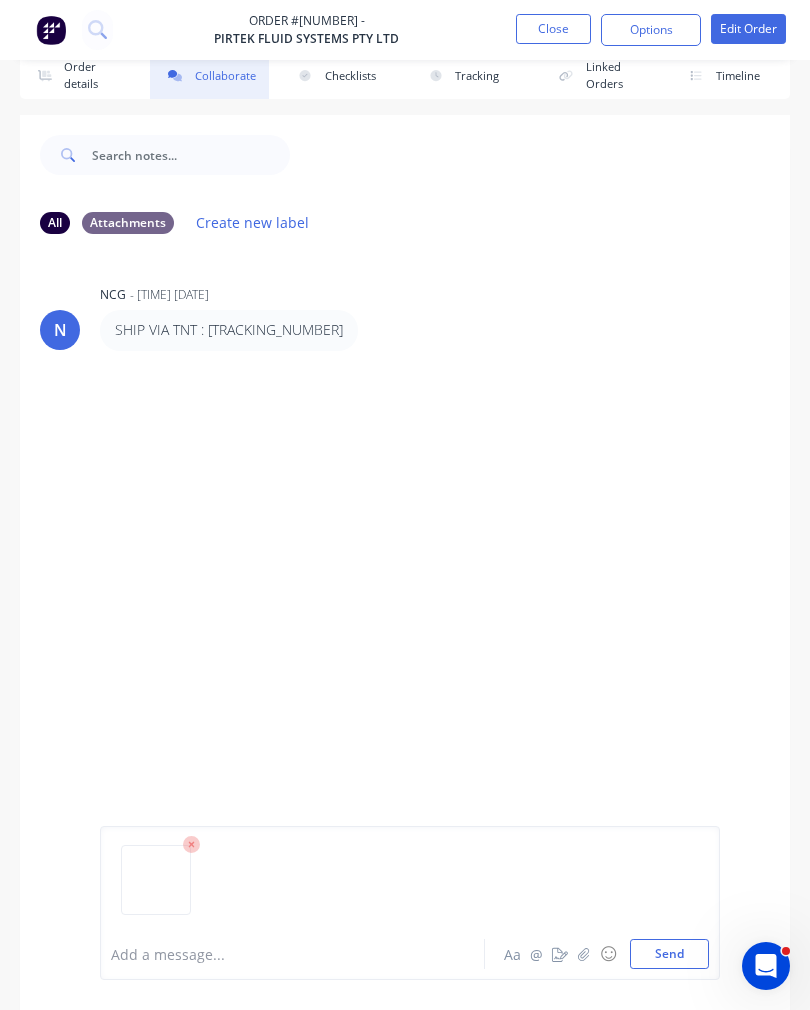 click on "Send" at bounding box center (669, 954) 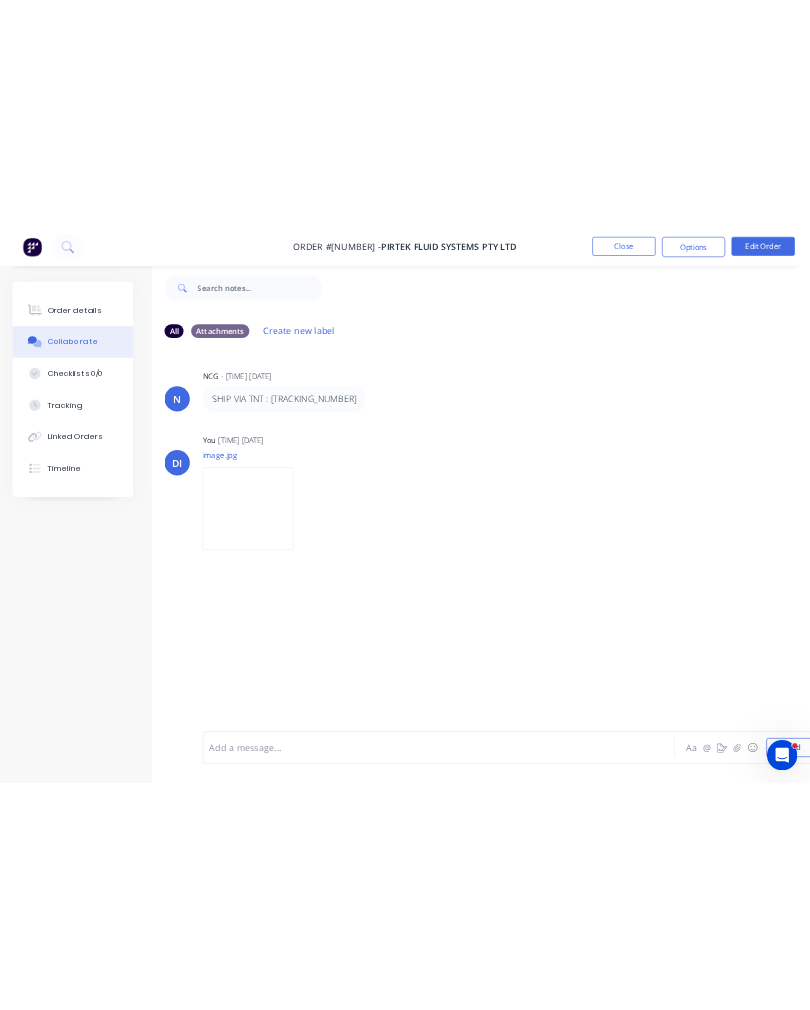 scroll, scrollTop: 32, scrollLeft: 0, axis: vertical 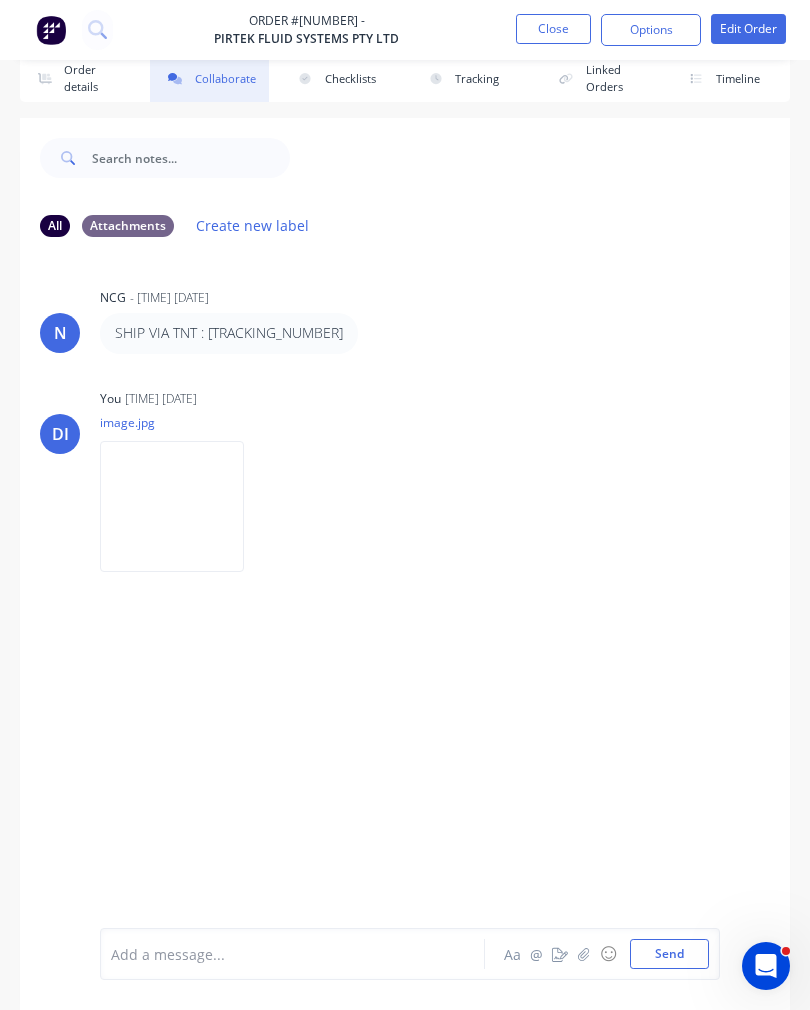 click on "Close" at bounding box center (553, 29) 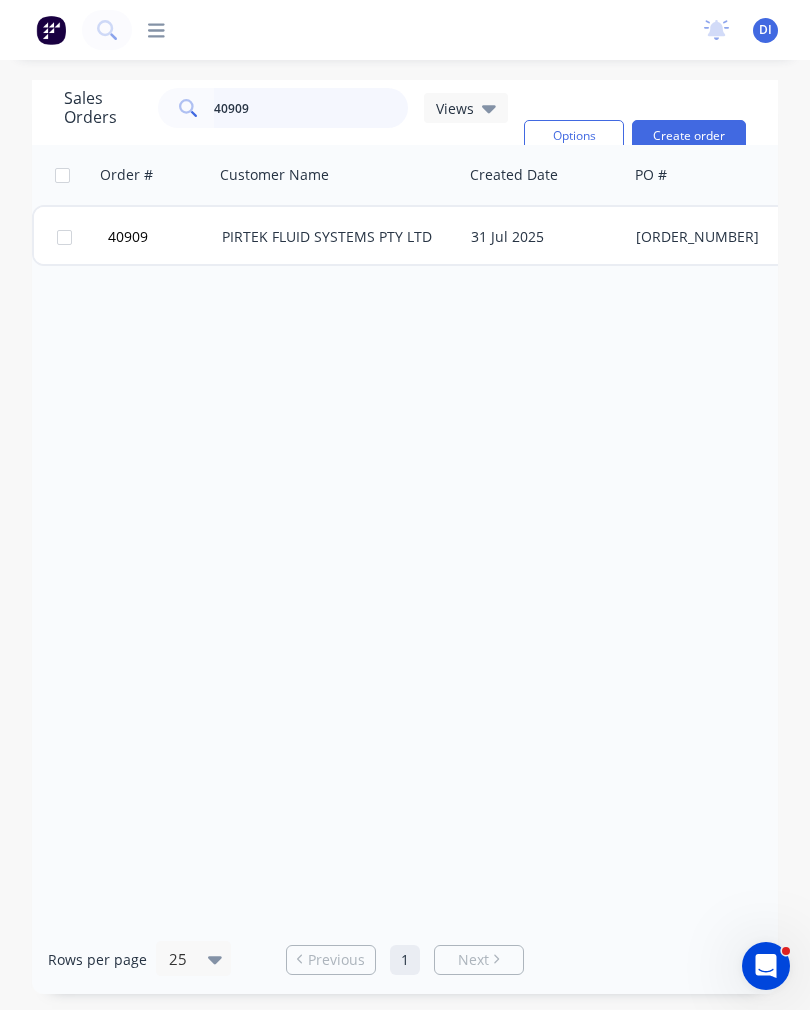 click on "40909" at bounding box center [311, 108] 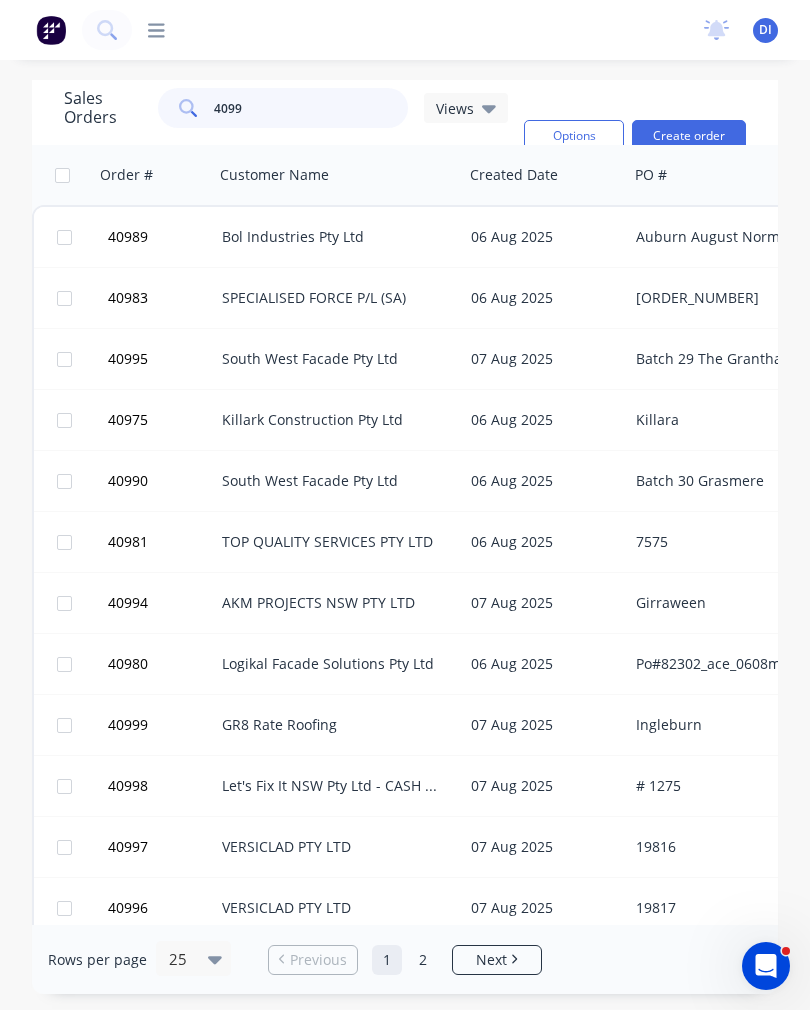 type on "40992" 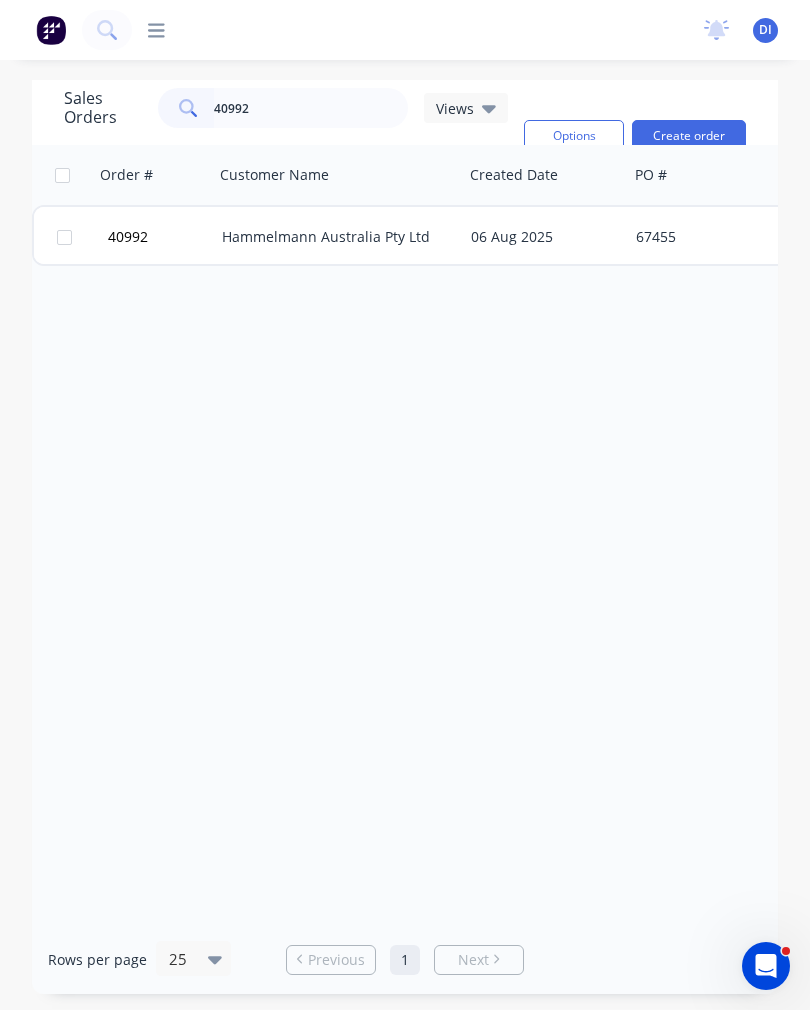 click on "06 Aug 2025" at bounding box center (545, 237) 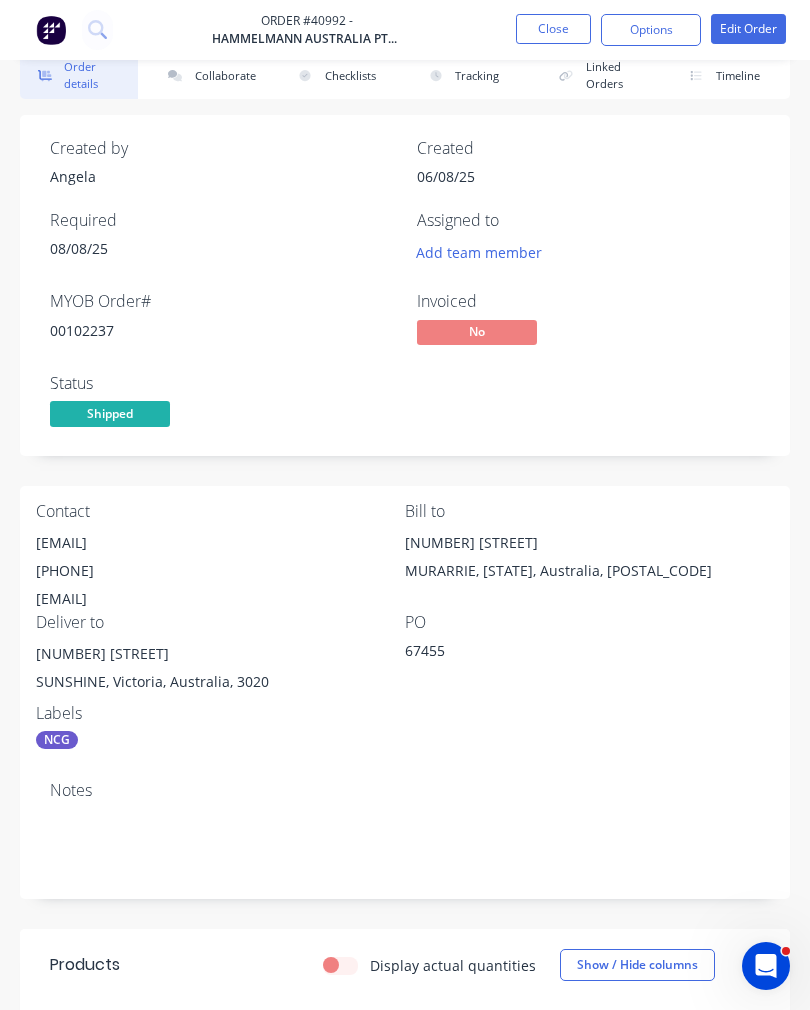 click on "Collaborate" at bounding box center (209, 76) 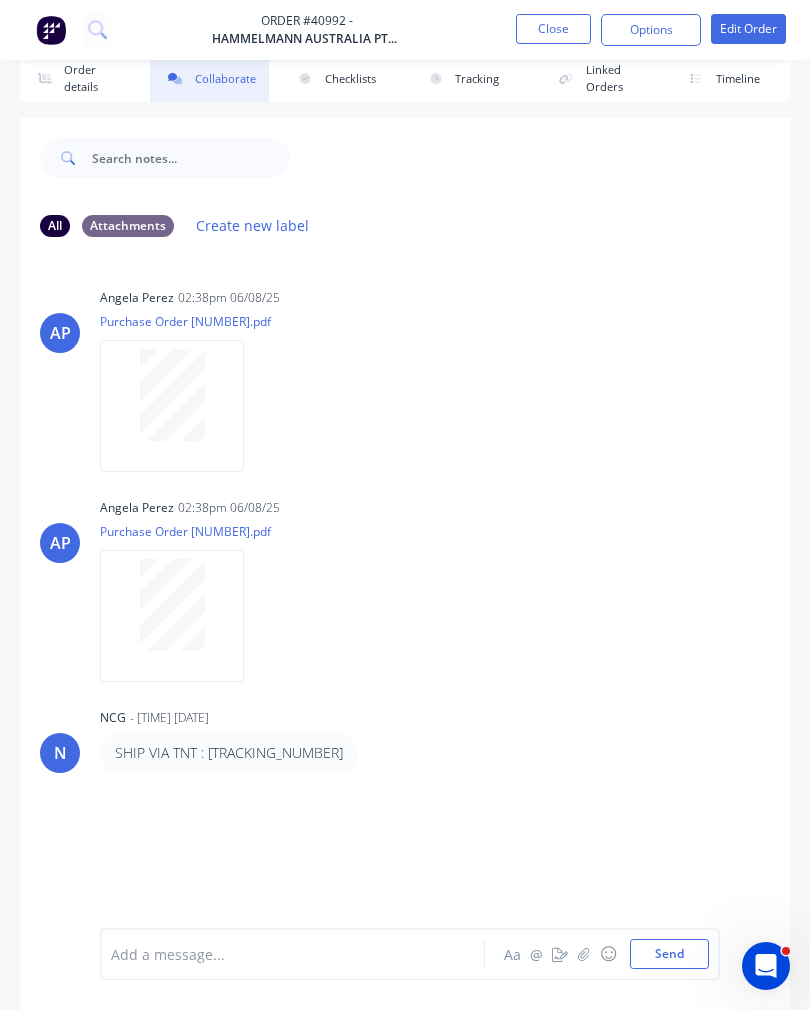 click 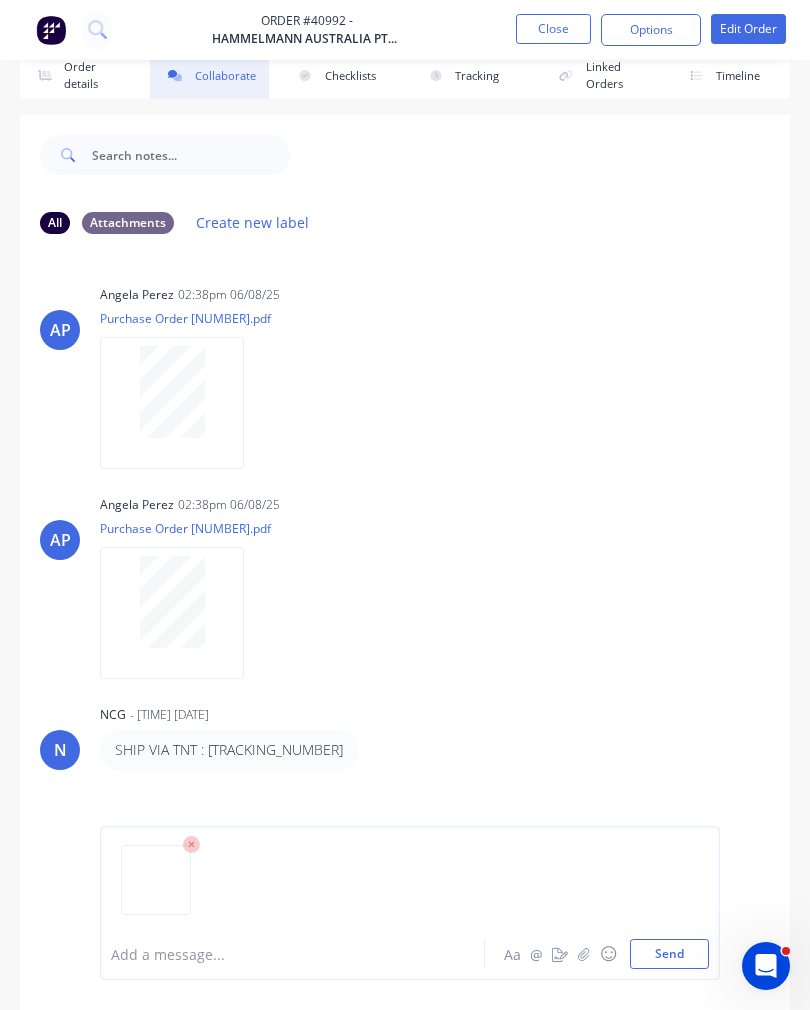 click on "Send" at bounding box center [669, 954] 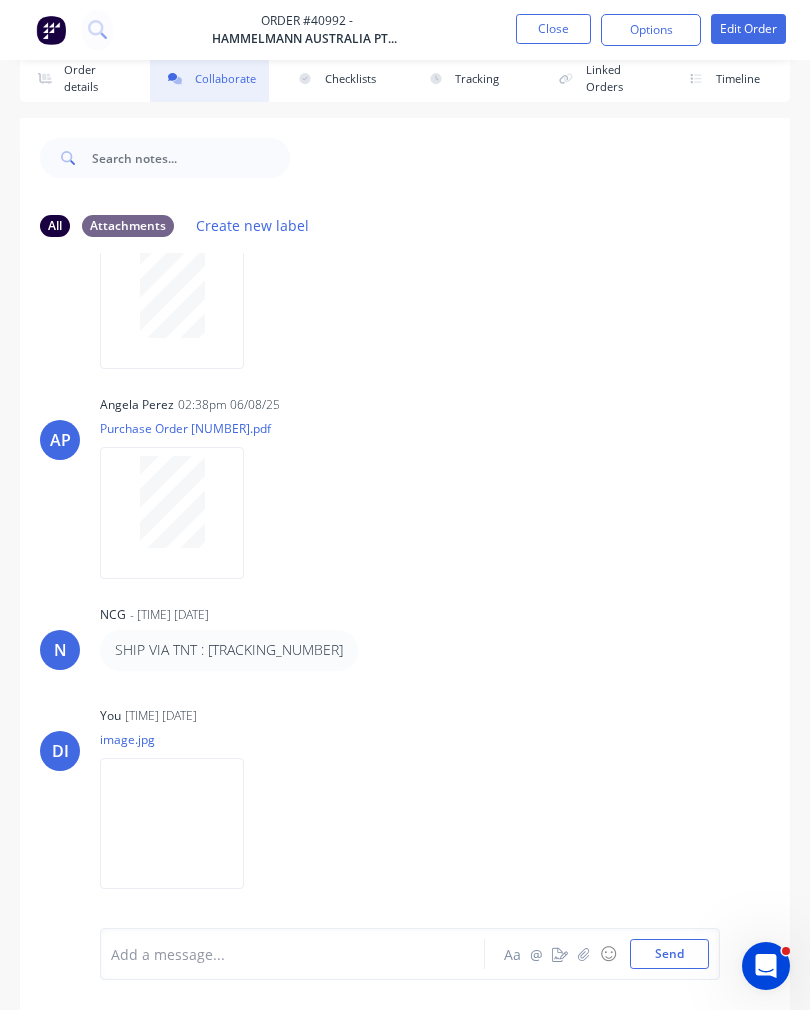 scroll, scrollTop: 0, scrollLeft: 0, axis: both 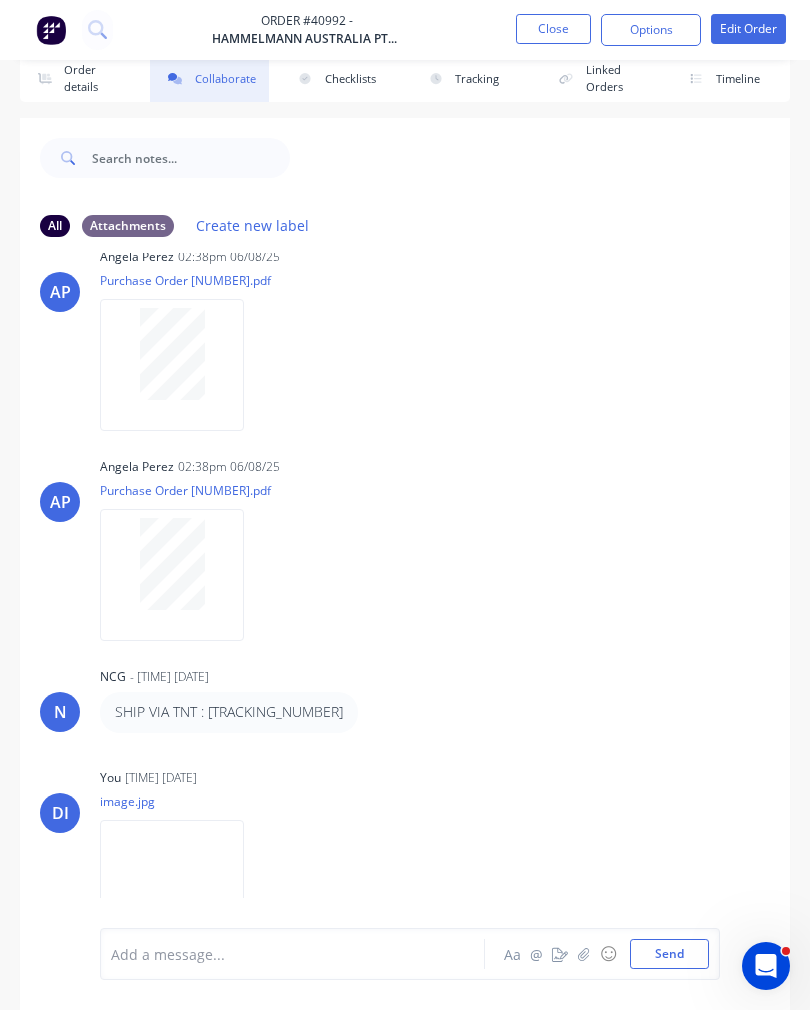 click on "Close" at bounding box center [553, 29] 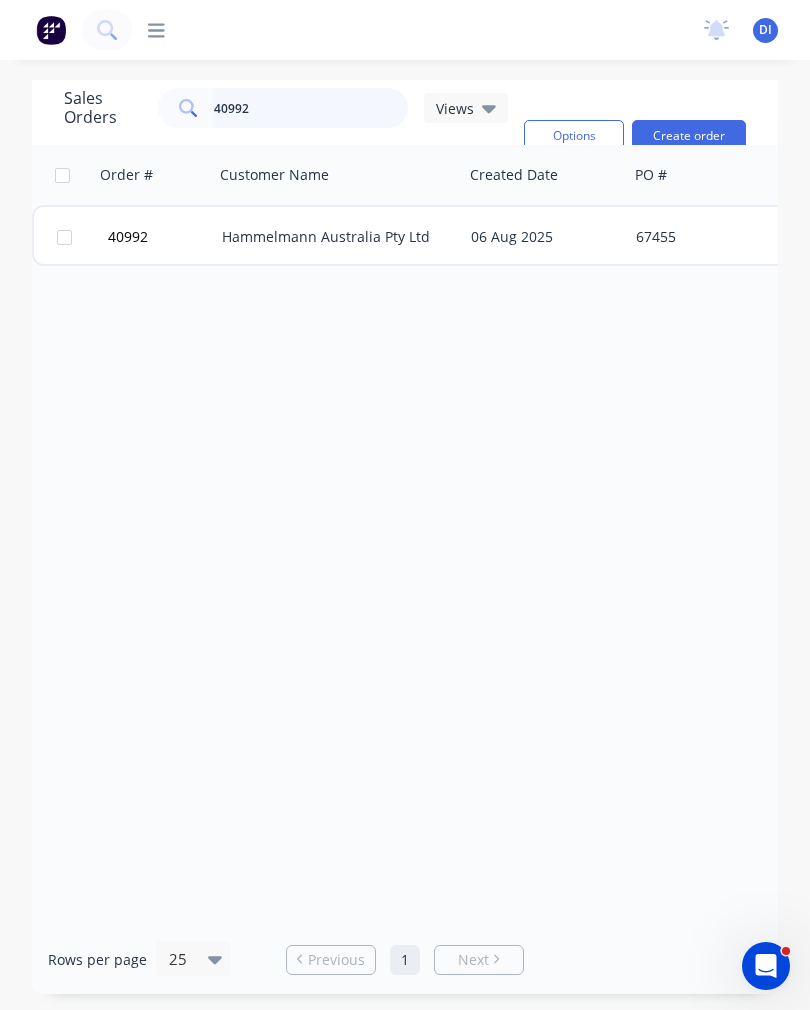 click on "40992" at bounding box center [311, 108] 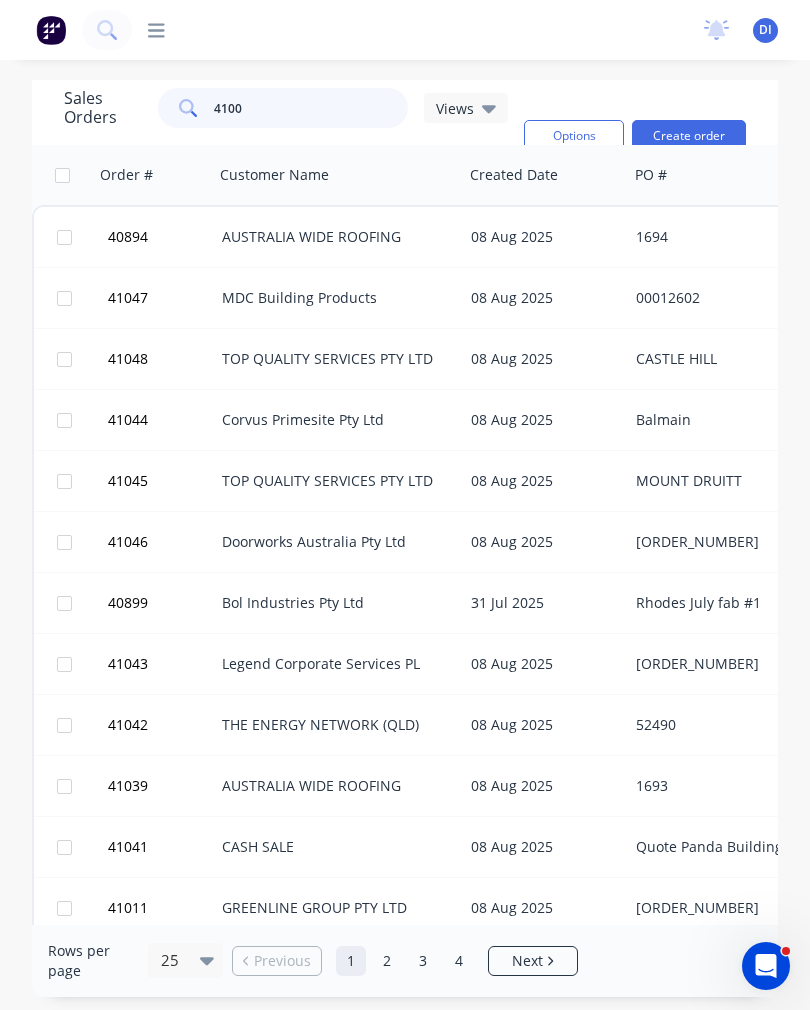 type on "41000" 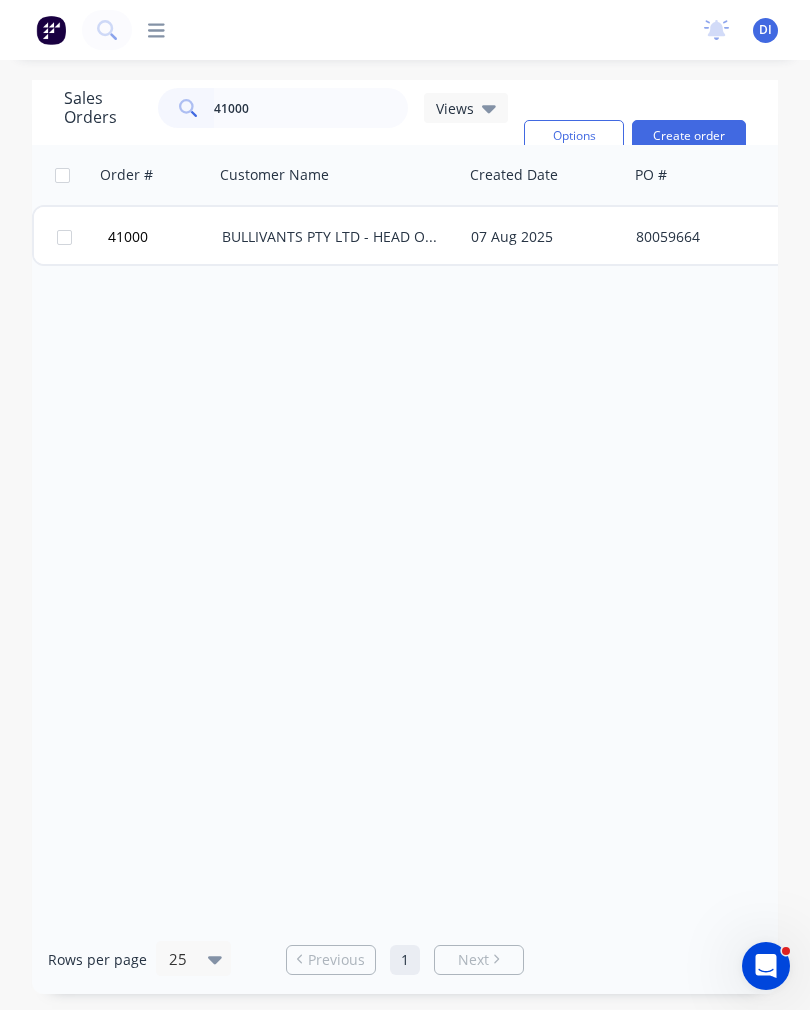 click on "07 Aug 2025" at bounding box center [545, 237] 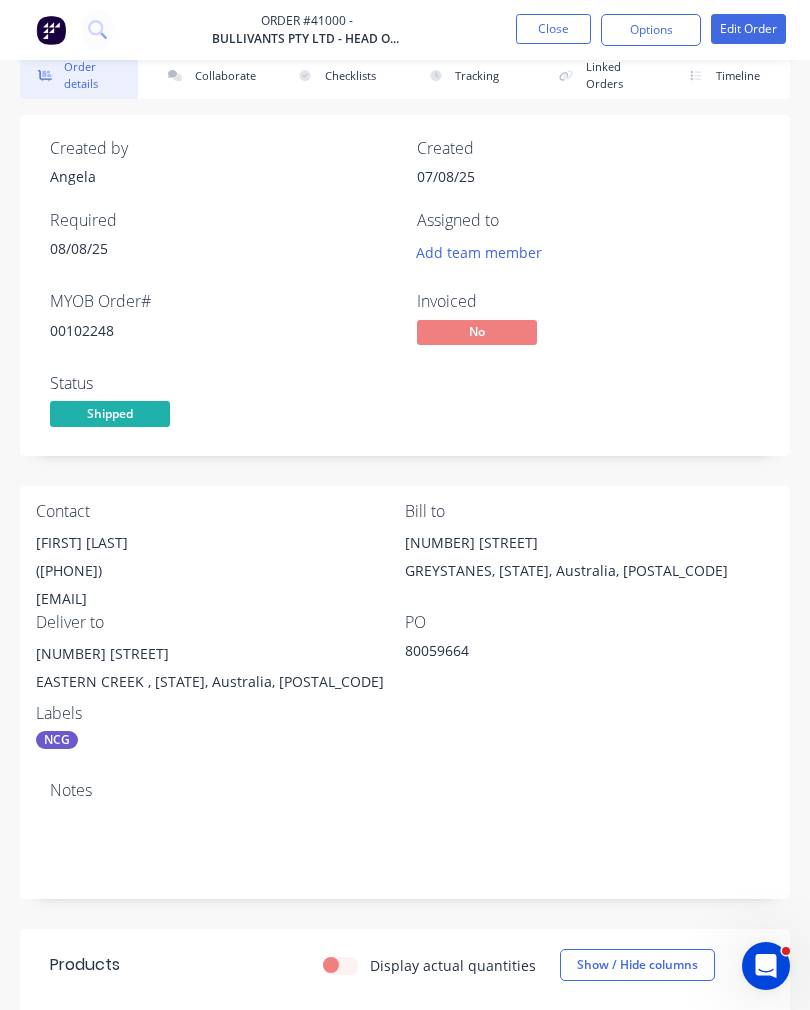 click on "Collaborate" at bounding box center (209, 76) 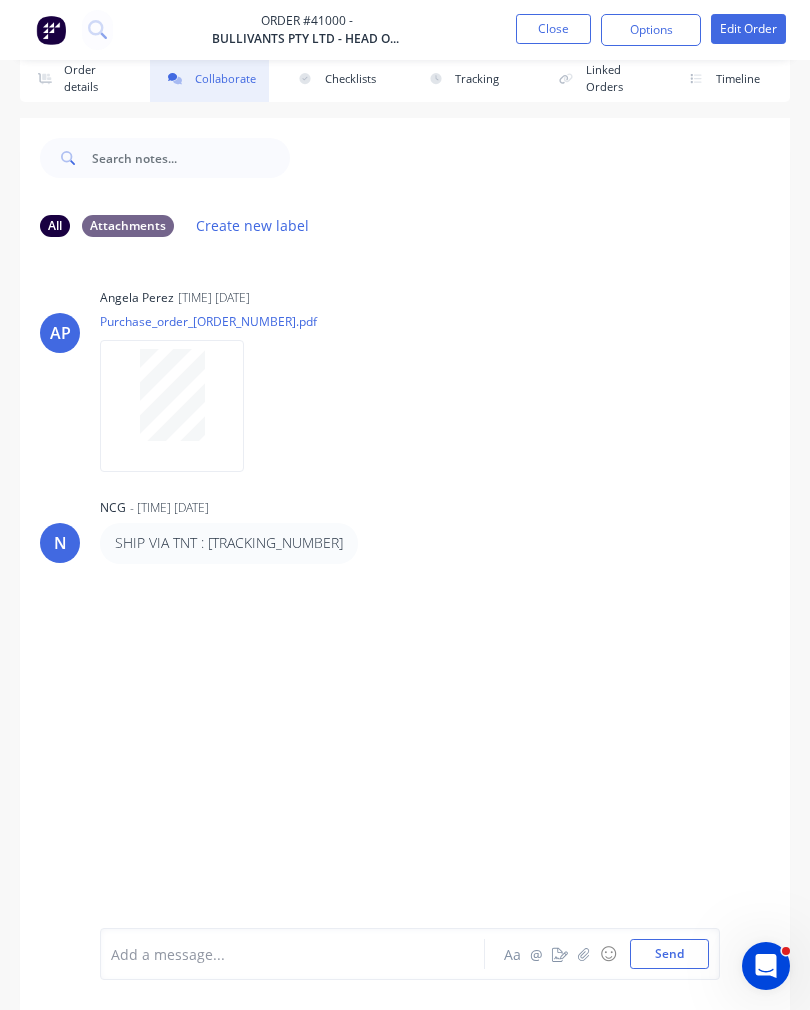 click 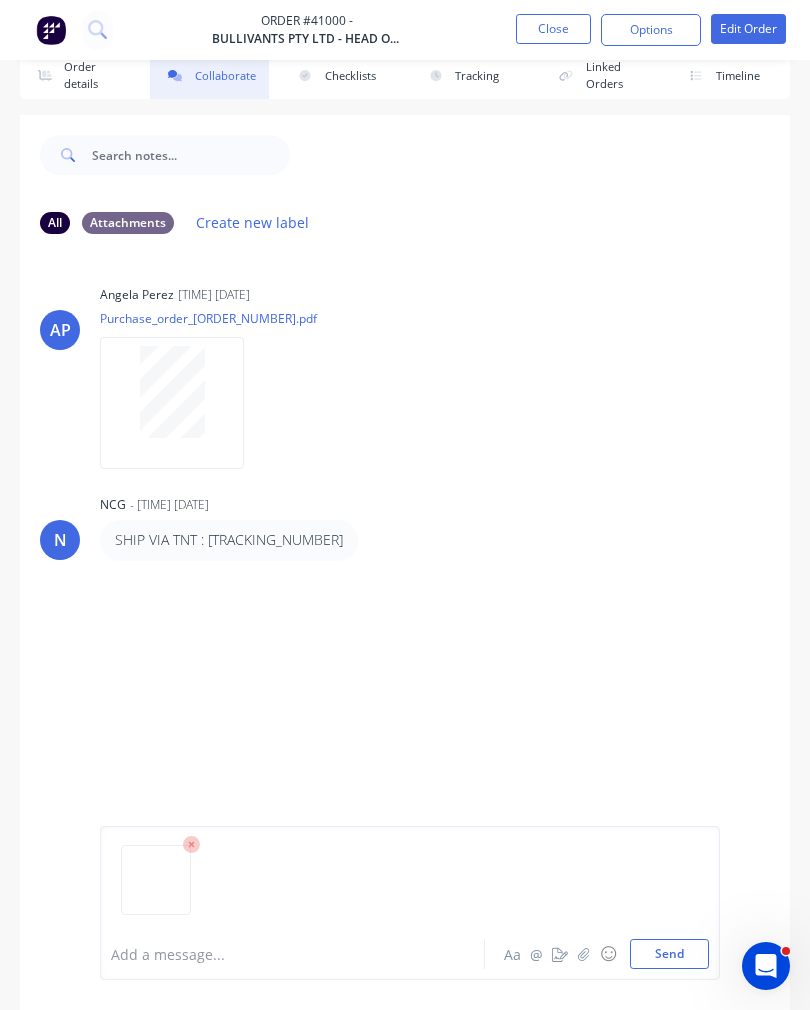 click on "Send" at bounding box center (669, 954) 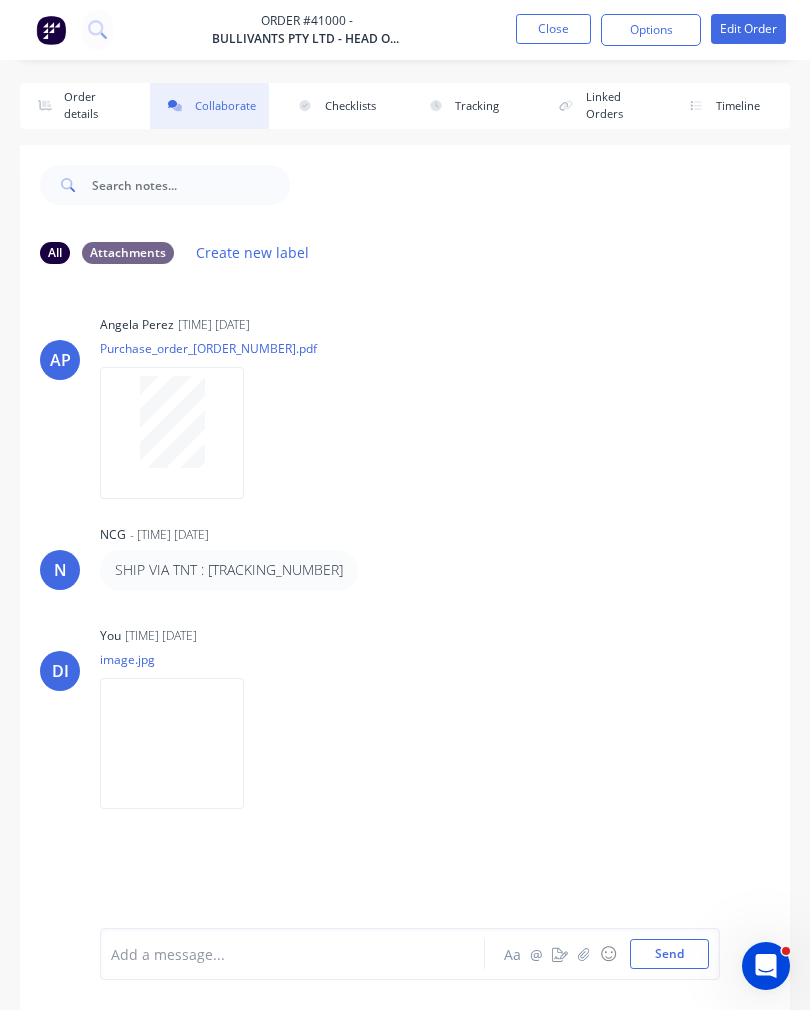 scroll, scrollTop: 0, scrollLeft: 0, axis: both 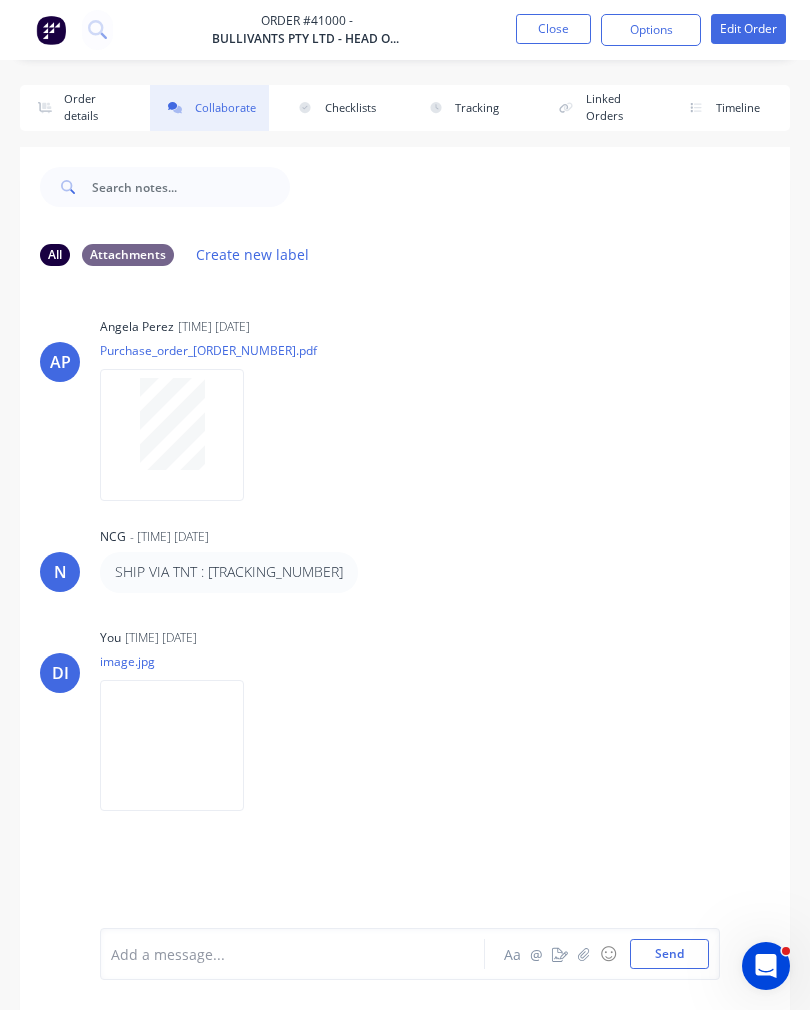 click on "Close" at bounding box center (553, 29) 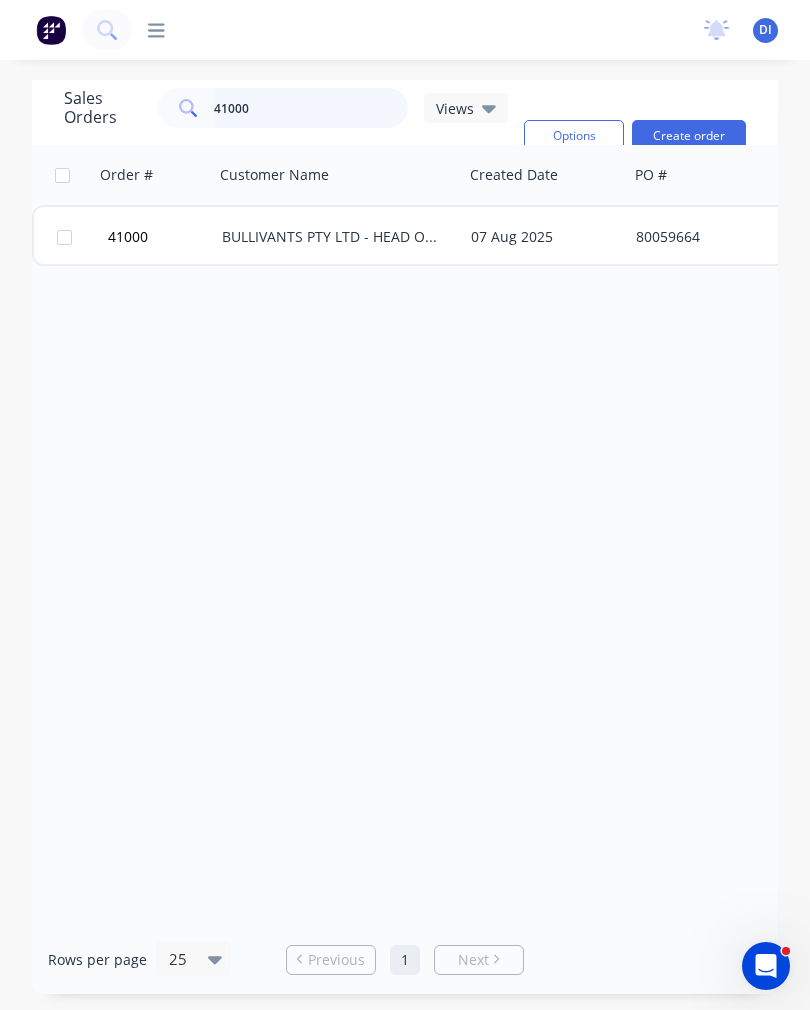 click on "41000" at bounding box center (311, 108) 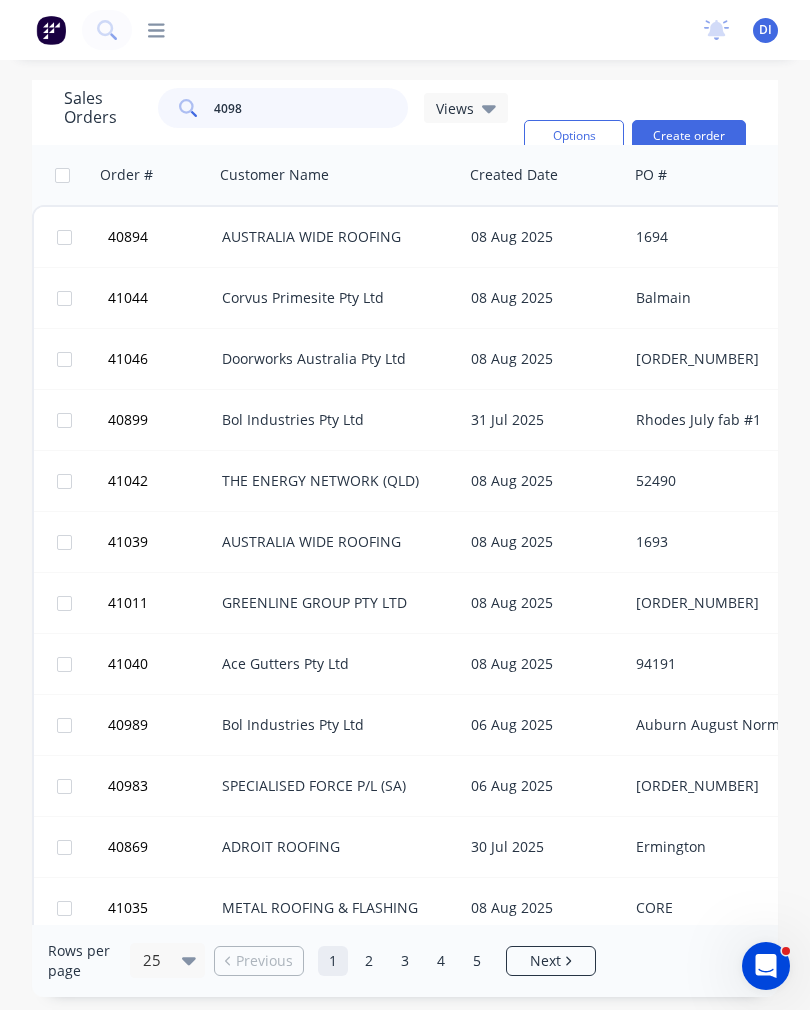 type on "40983" 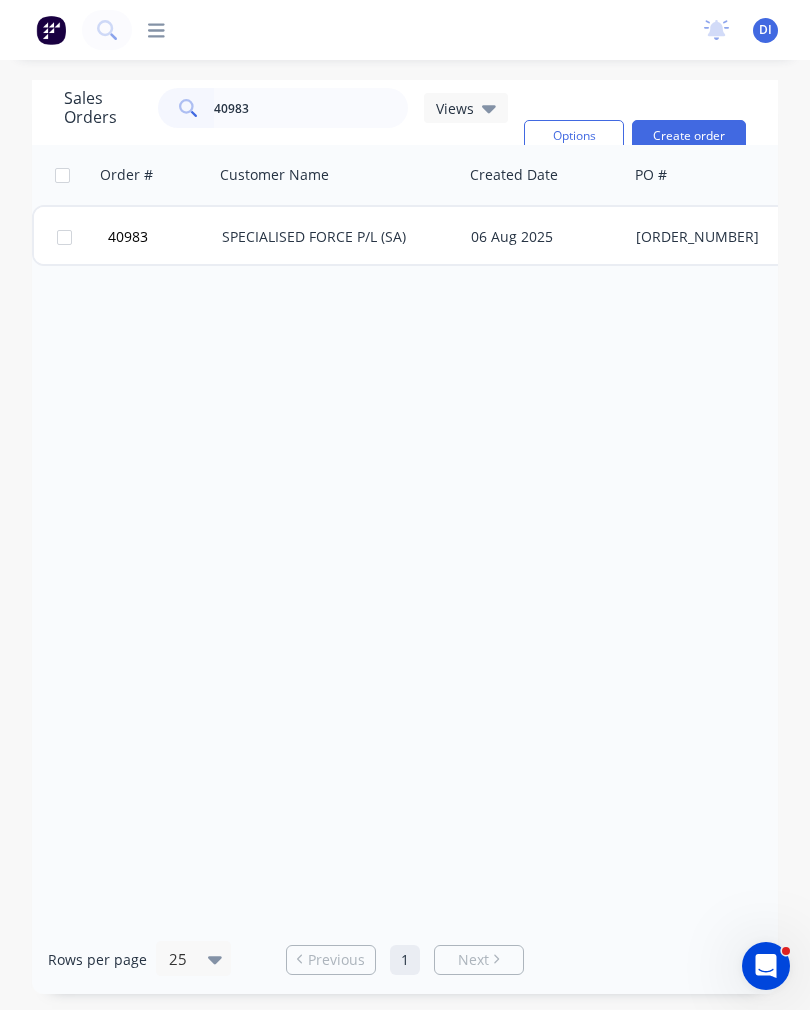 click on "SPECIALISED FORCE P/L (SA)" at bounding box center (338, 237) 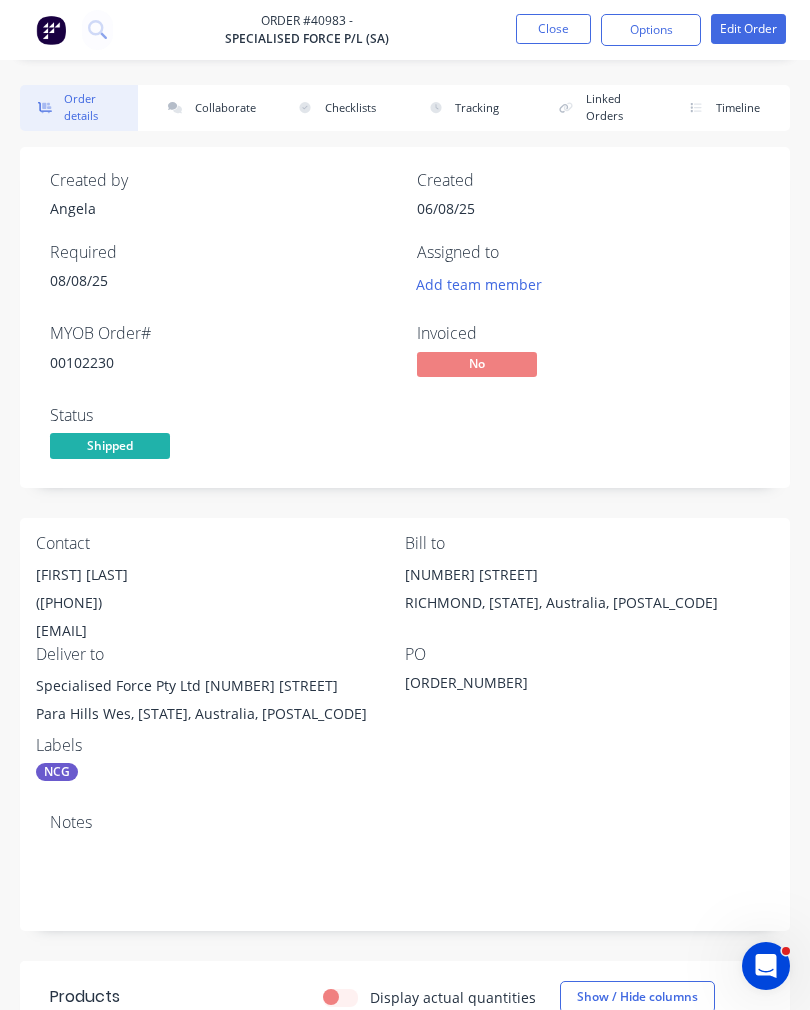 click on "Collaborate" at bounding box center [209, 108] 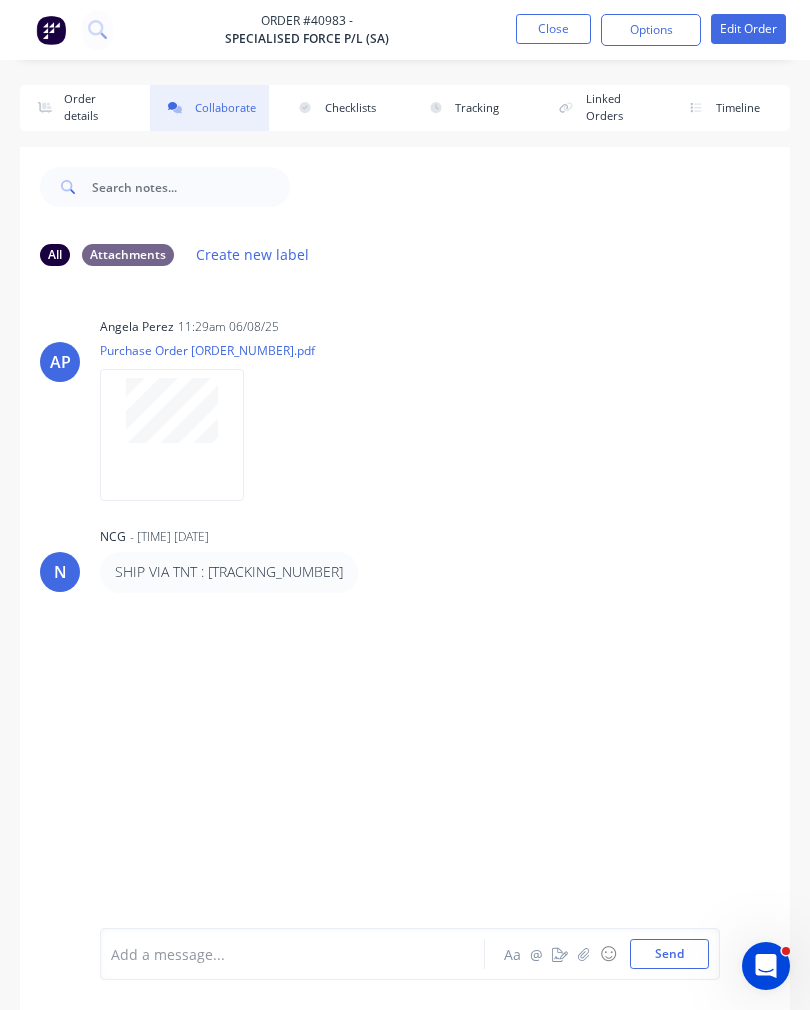 click 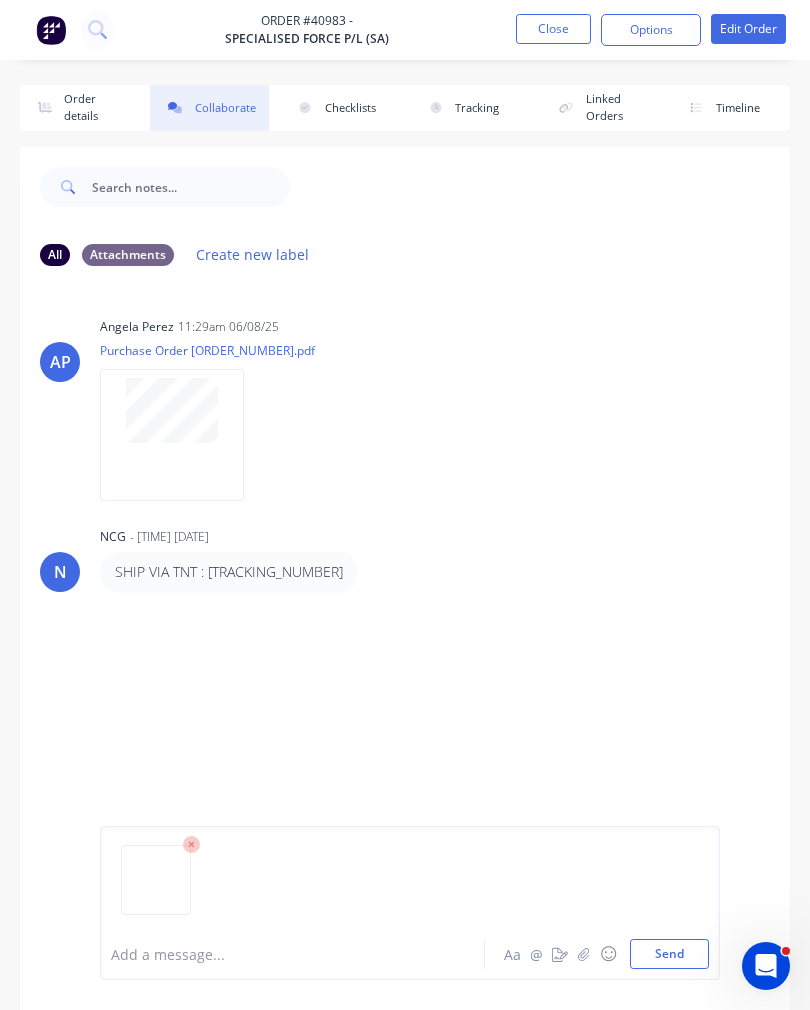 click on "Send" at bounding box center (669, 954) 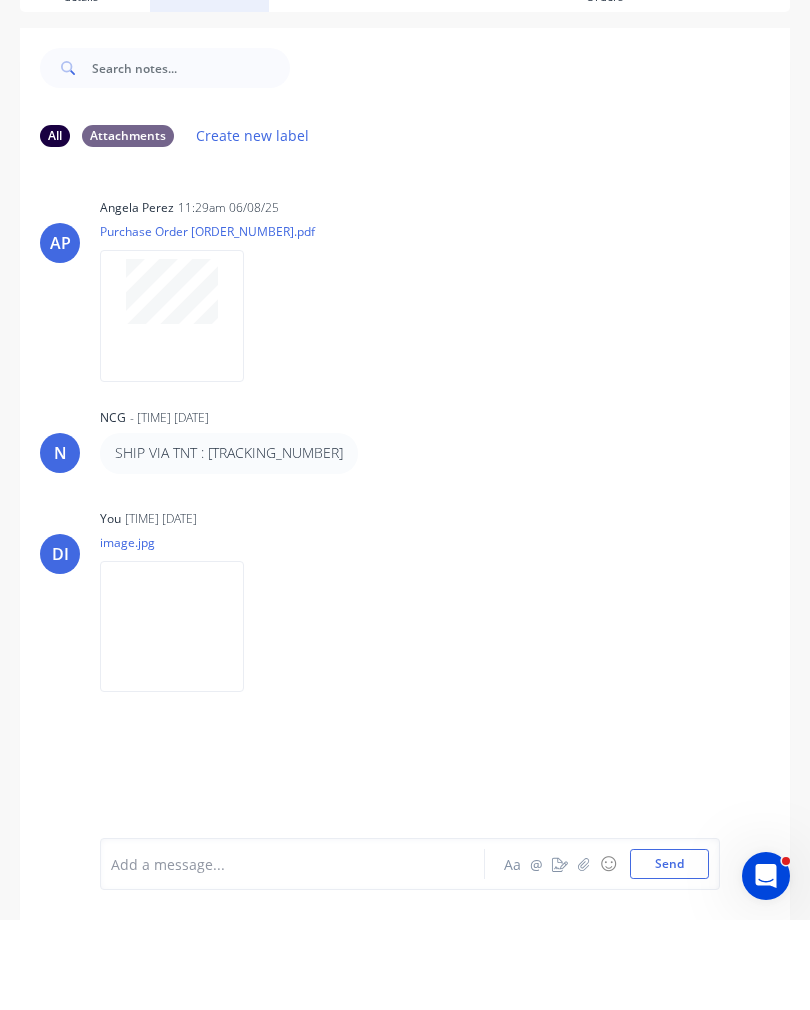 scroll, scrollTop: 29, scrollLeft: 0, axis: vertical 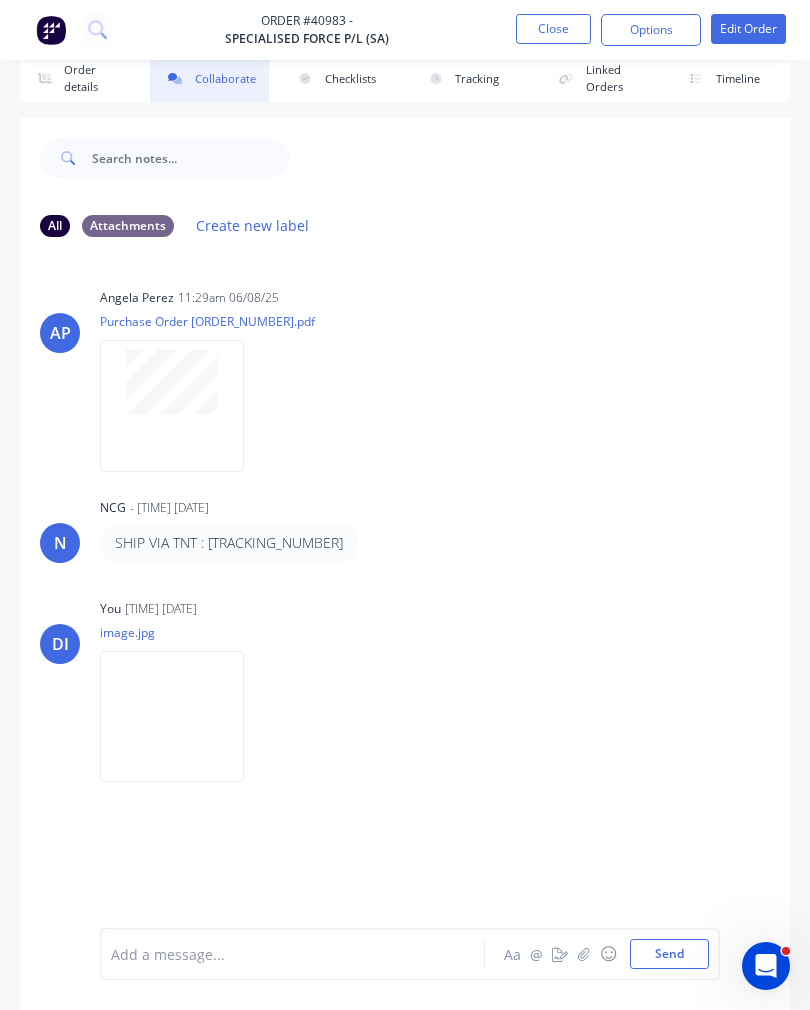 click on "Close" at bounding box center [553, 29] 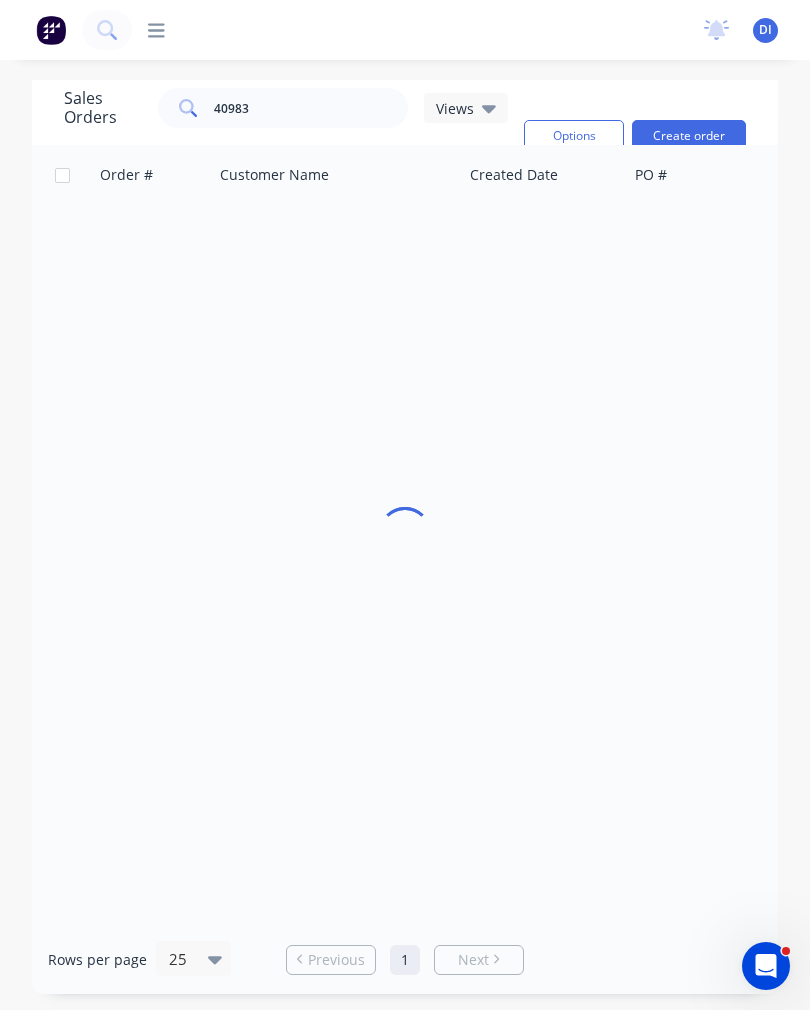 scroll, scrollTop: 0, scrollLeft: 0, axis: both 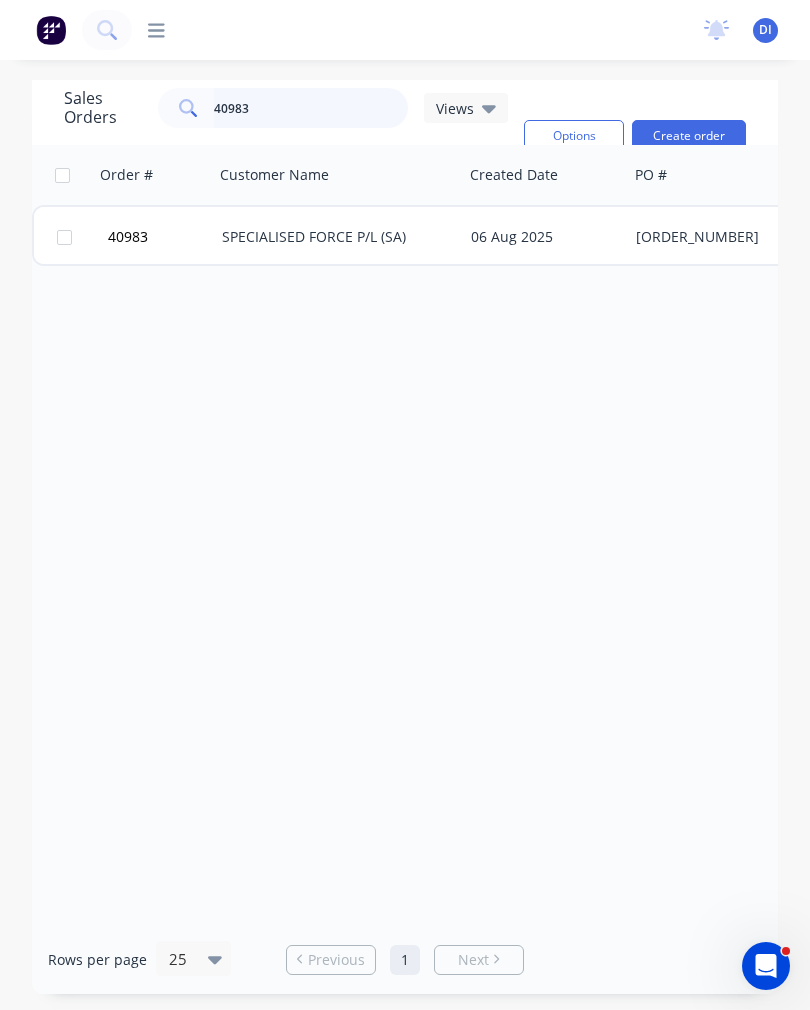 click on "40983" at bounding box center [311, 108] 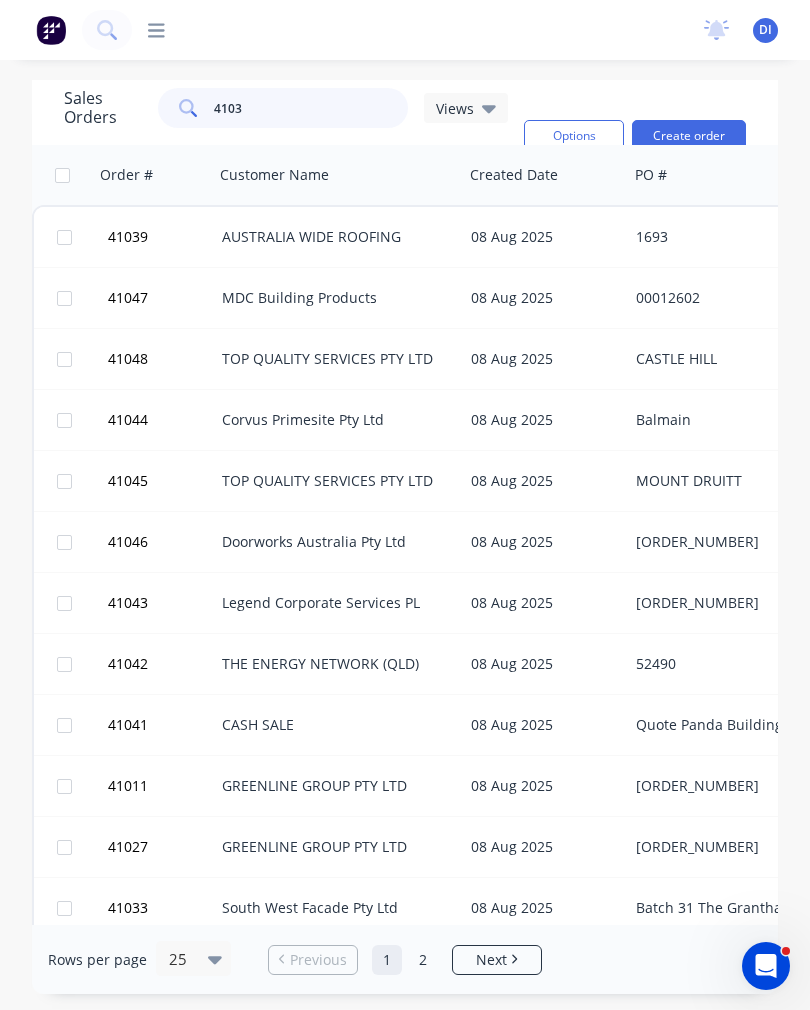 type on "41033" 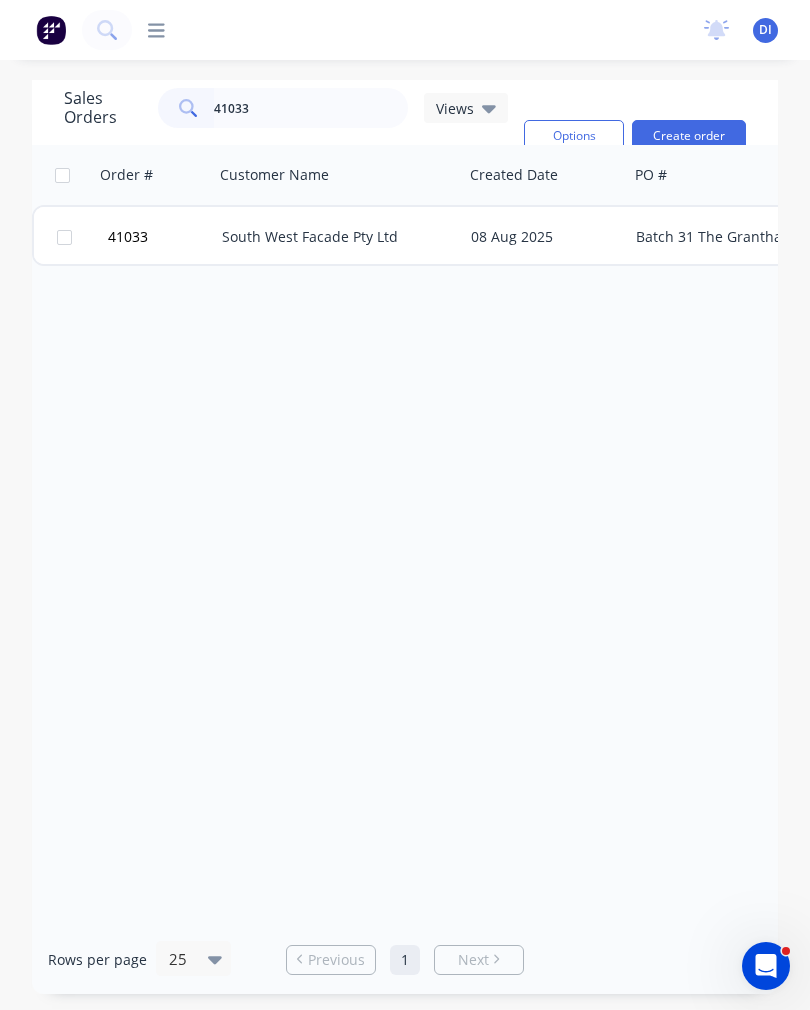 click on "08 Aug 2025" at bounding box center [545, 237] 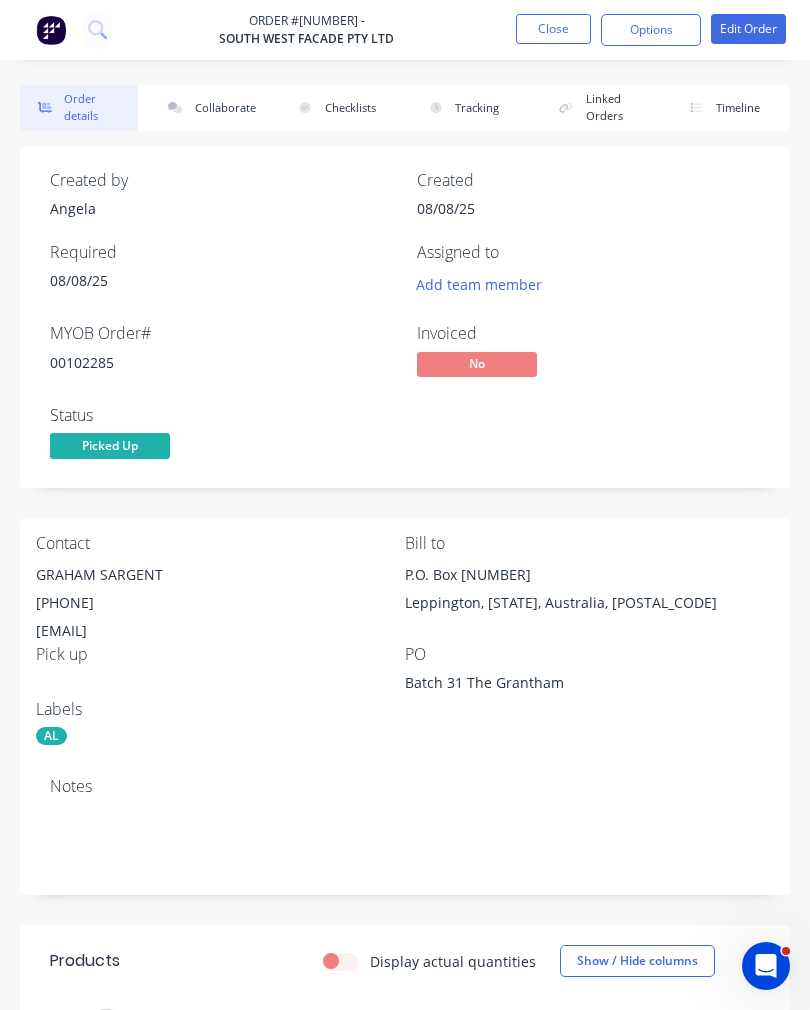 click on "Collaborate" at bounding box center (209, 108) 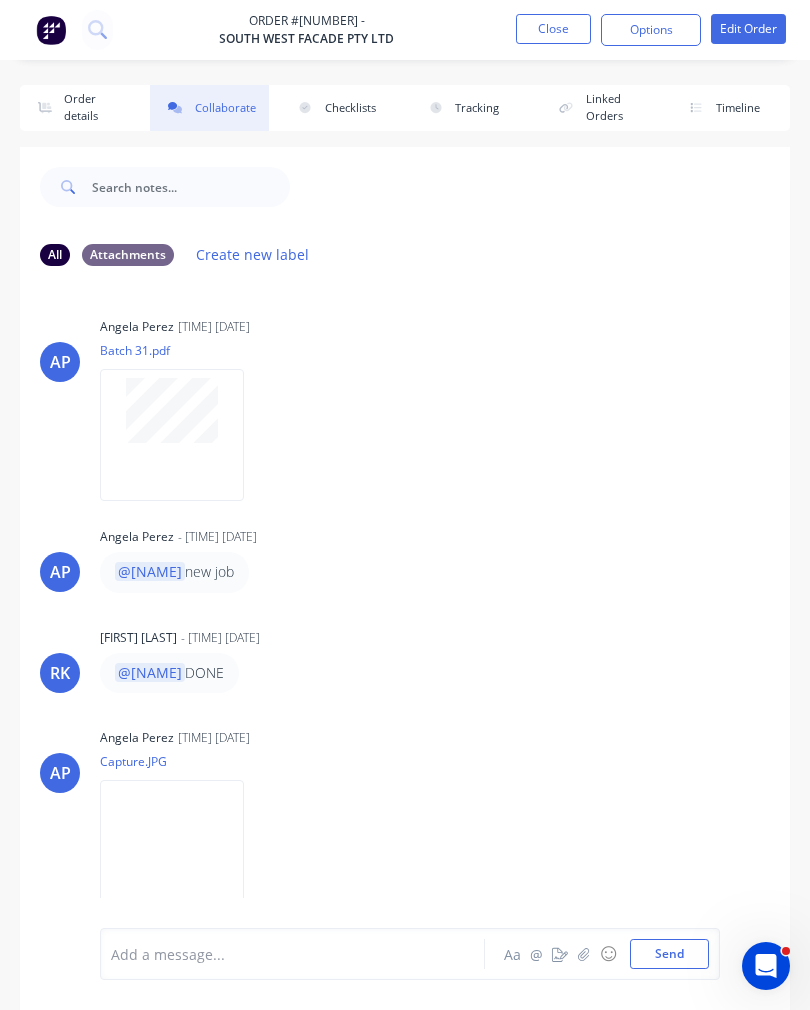 scroll, scrollTop: 29, scrollLeft: 0, axis: vertical 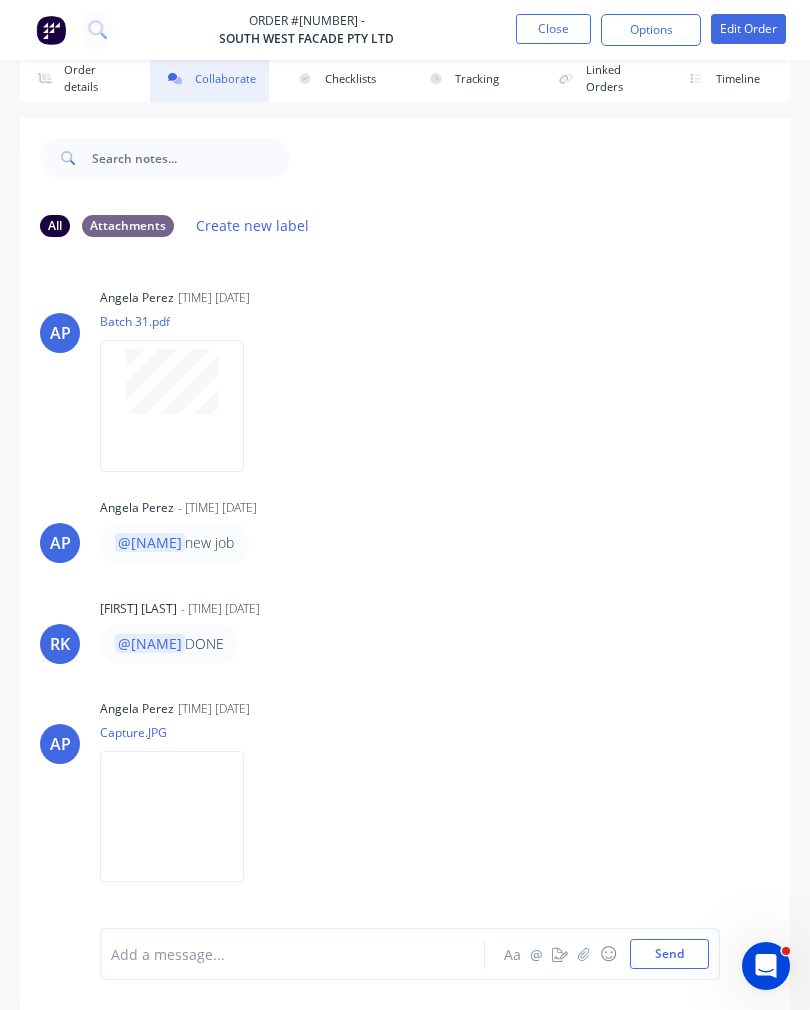click at bounding box center (584, 954) 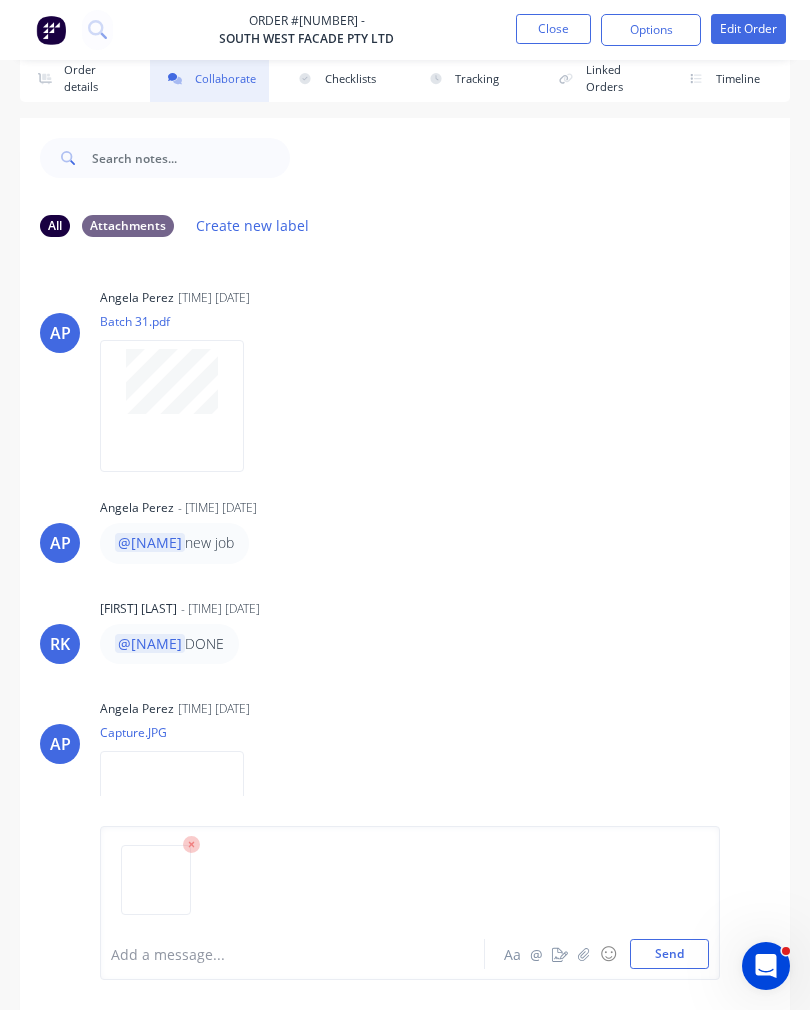 click on "Send" at bounding box center [669, 954] 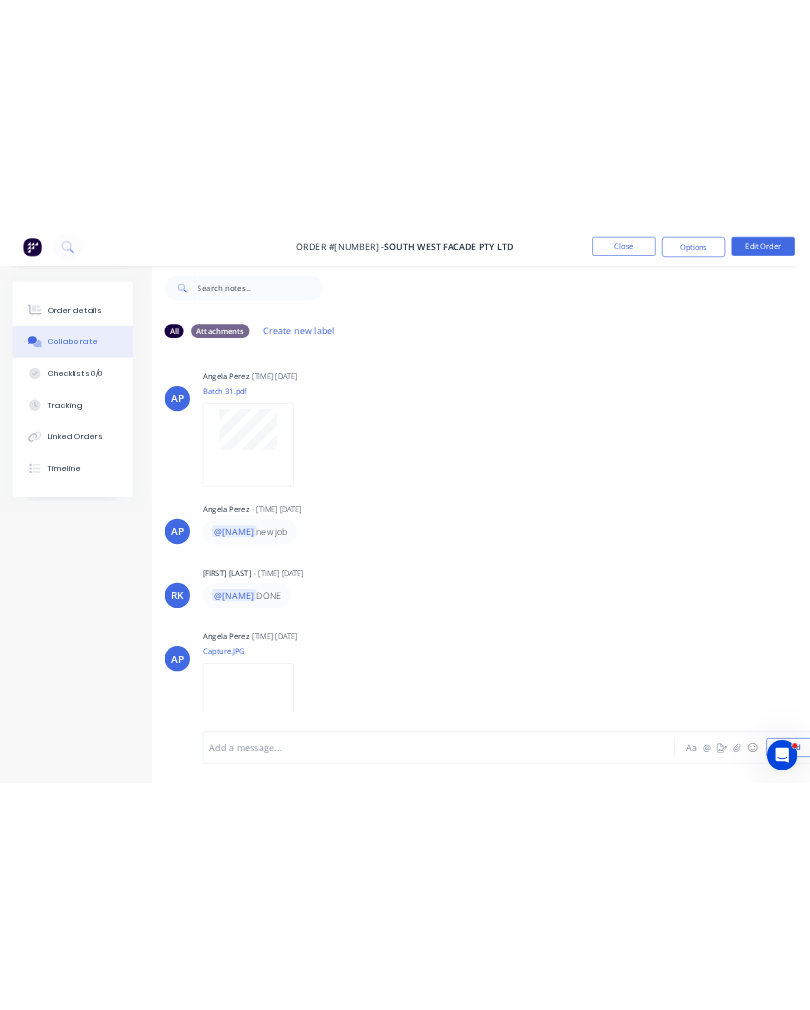 scroll, scrollTop: 29, scrollLeft: 0, axis: vertical 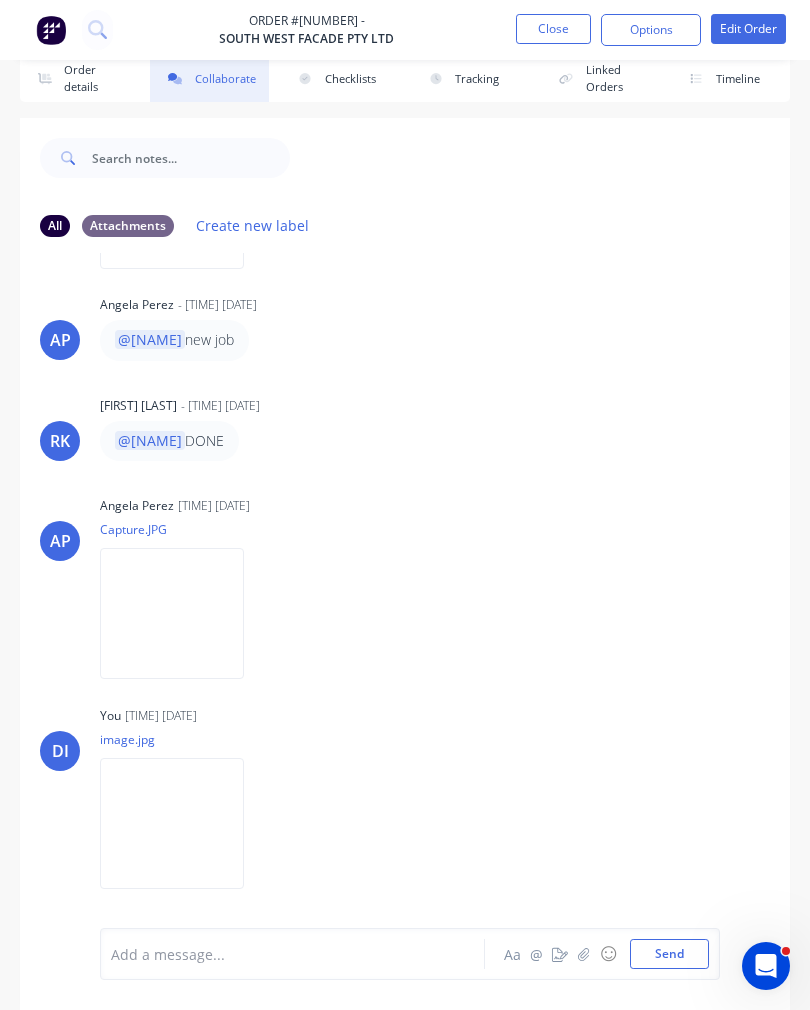 click on "Close" at bounding box center (553, 29) 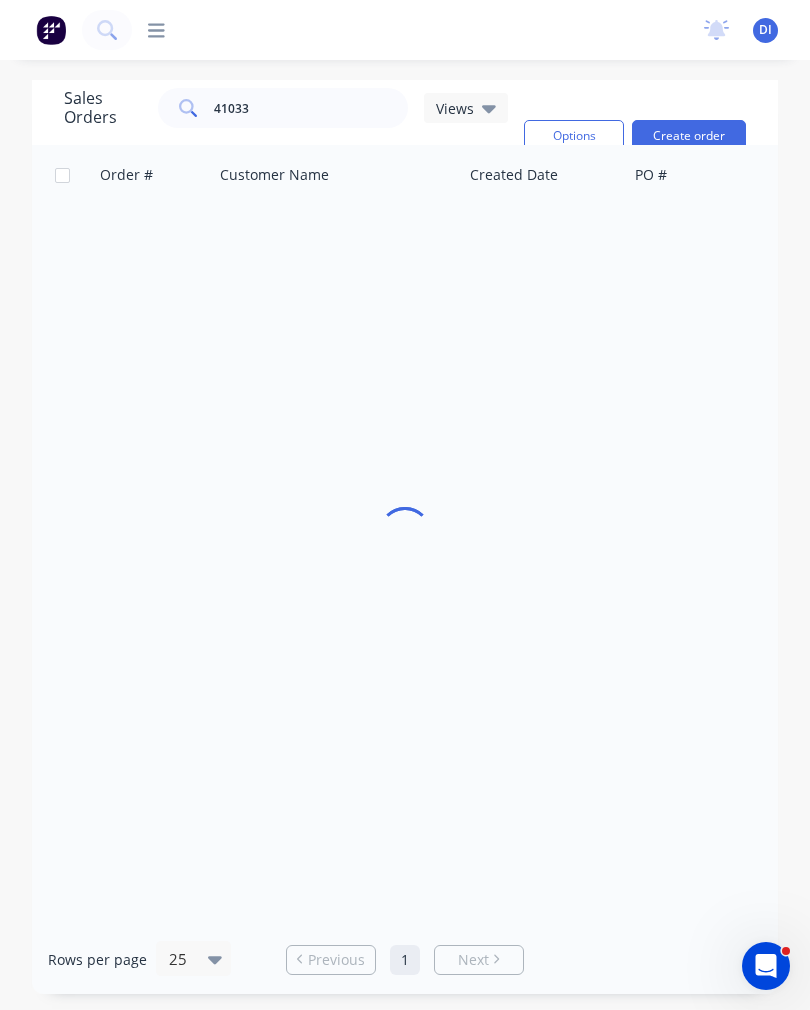 scroll, scrollTop: 0, scrollLeft: 0, axis: both 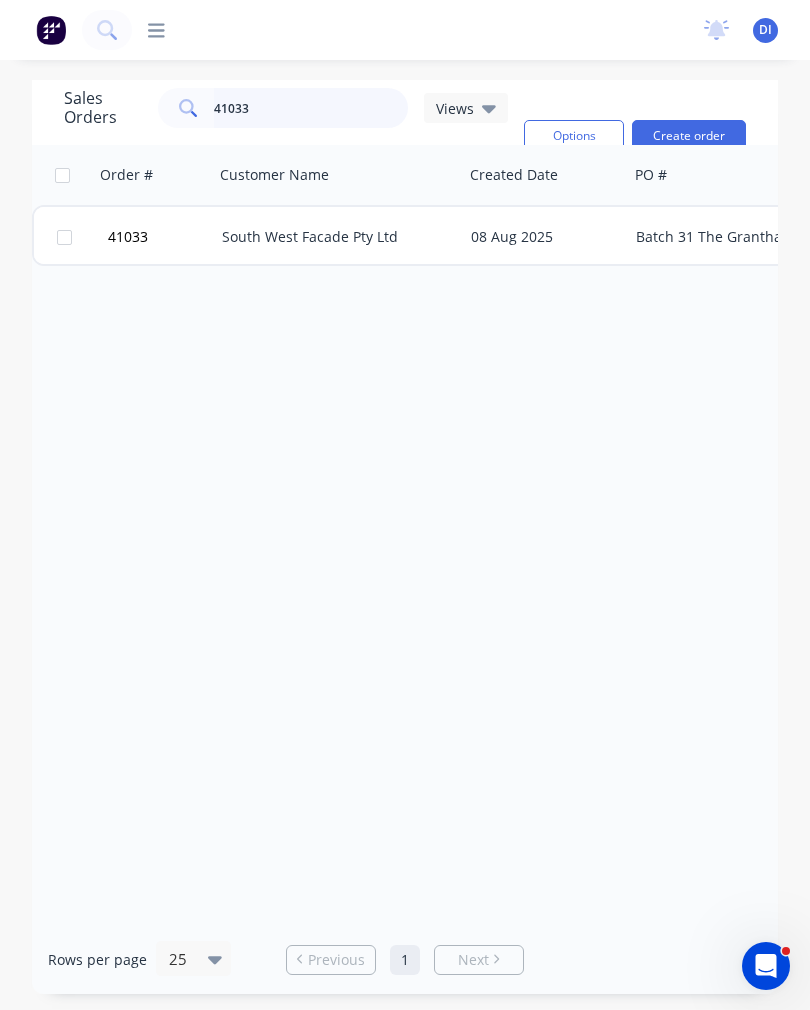 click on "41033" at bounding box center (311, 108) 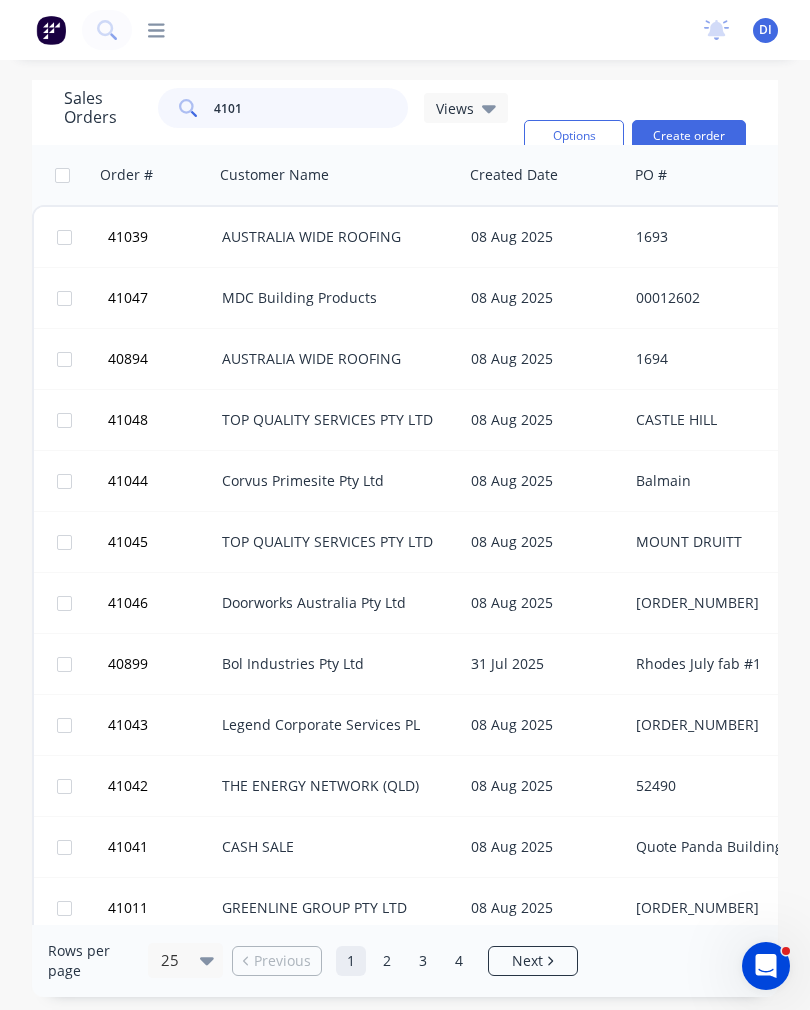 type on "41012" 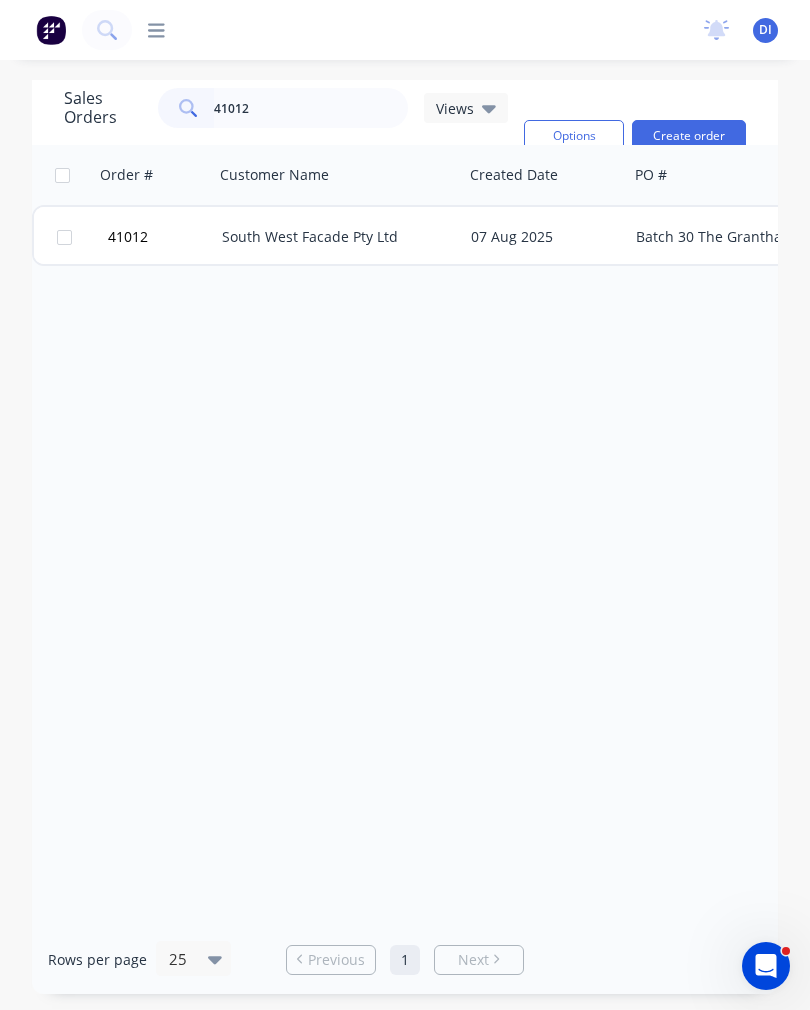 click on "07 Aug 2025" at bounding box center (545, 237) 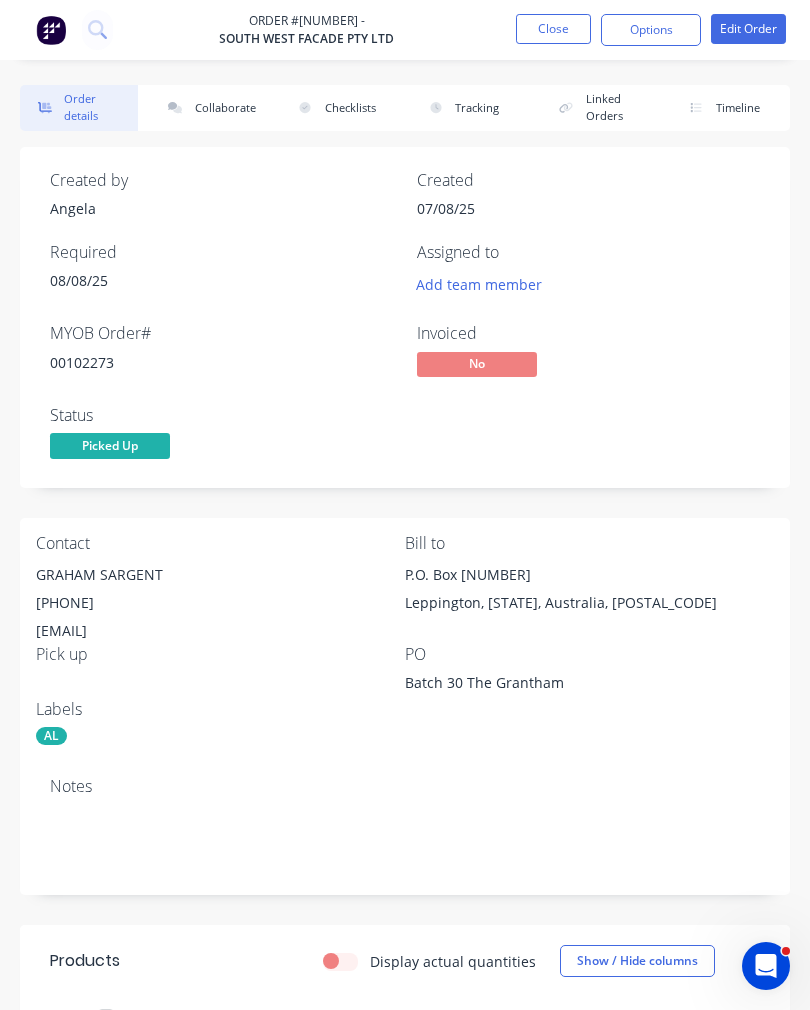 click on "Collaborate" at bounding box center [209, 108] 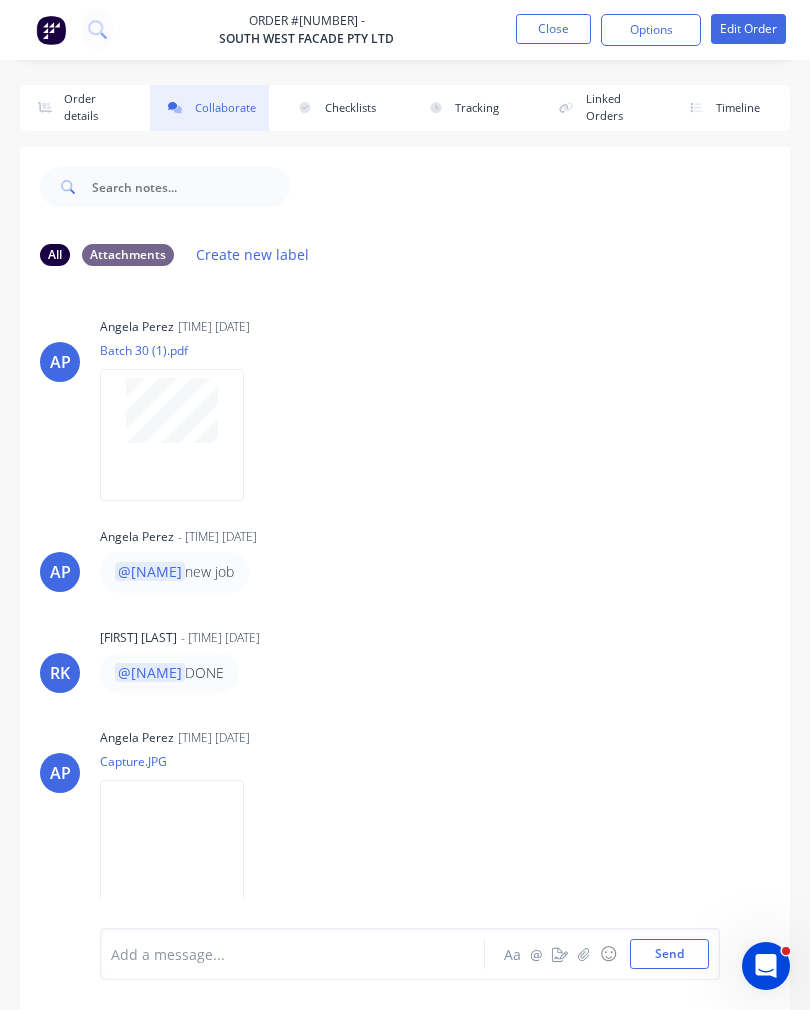 scroll, scrollTop: 29, scrollLeft: 0, axis: vertical 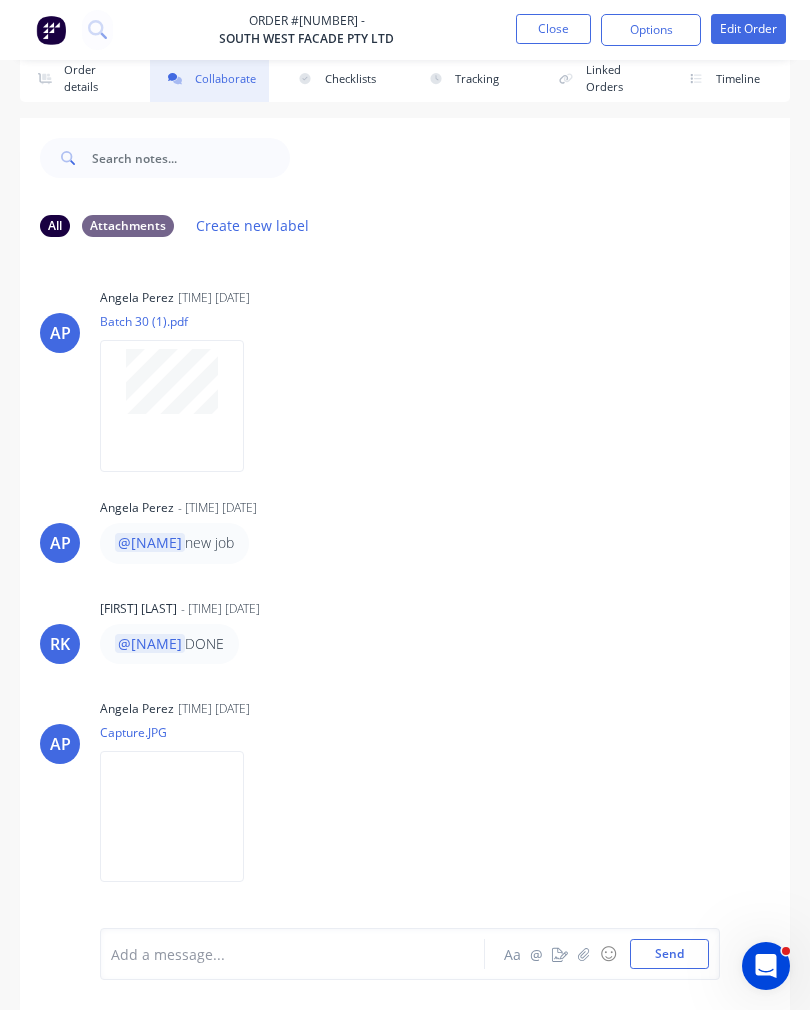click 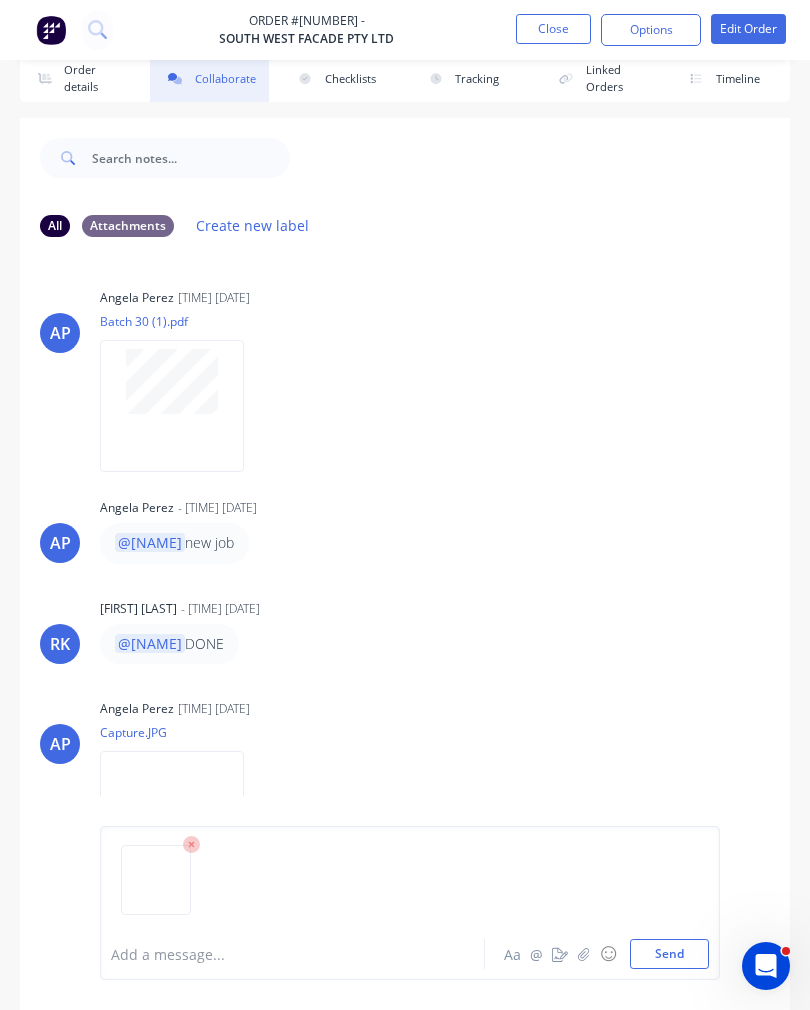 click on "Send" at bounding box center [669, 954] 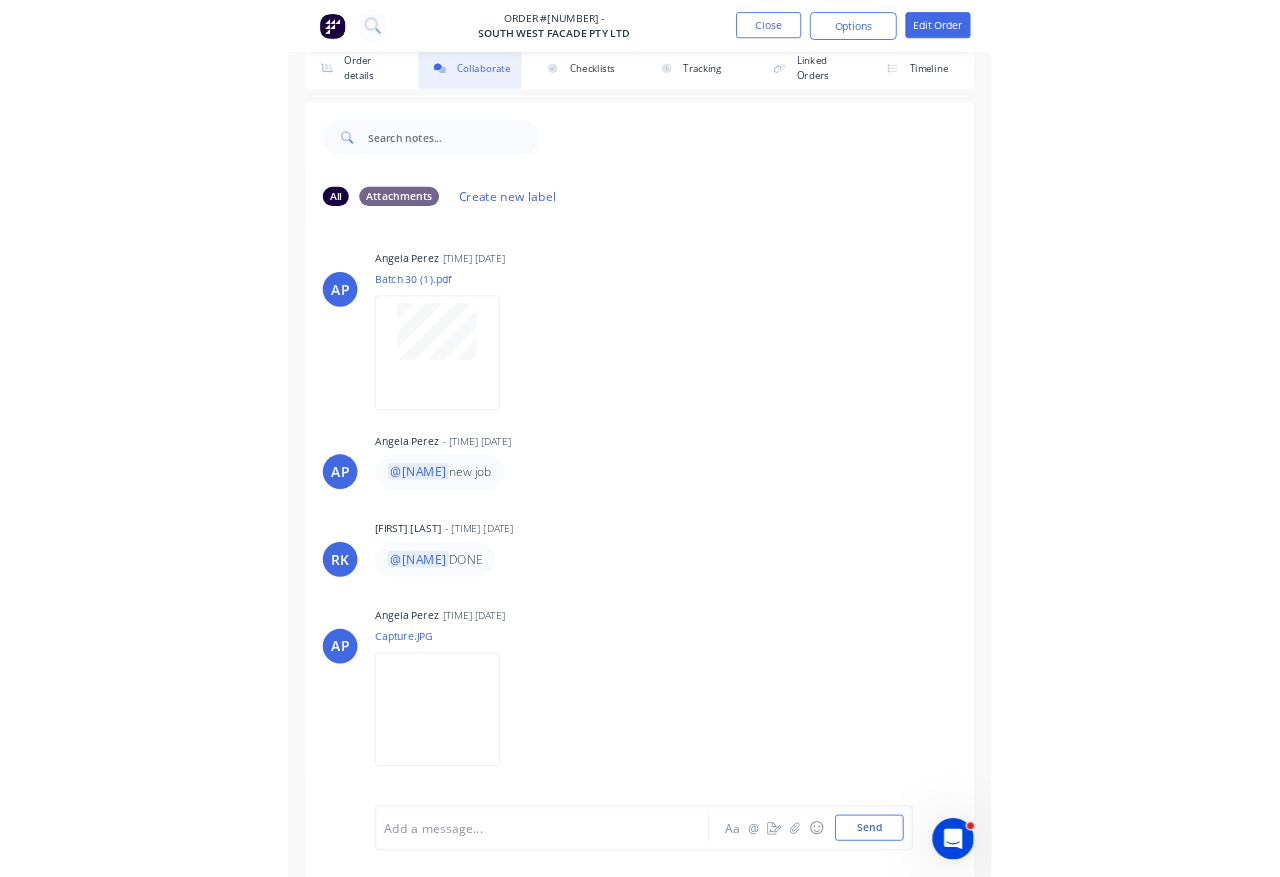 scroll, scrollTop: 30, scrollLeft: 0, axis: vertical 